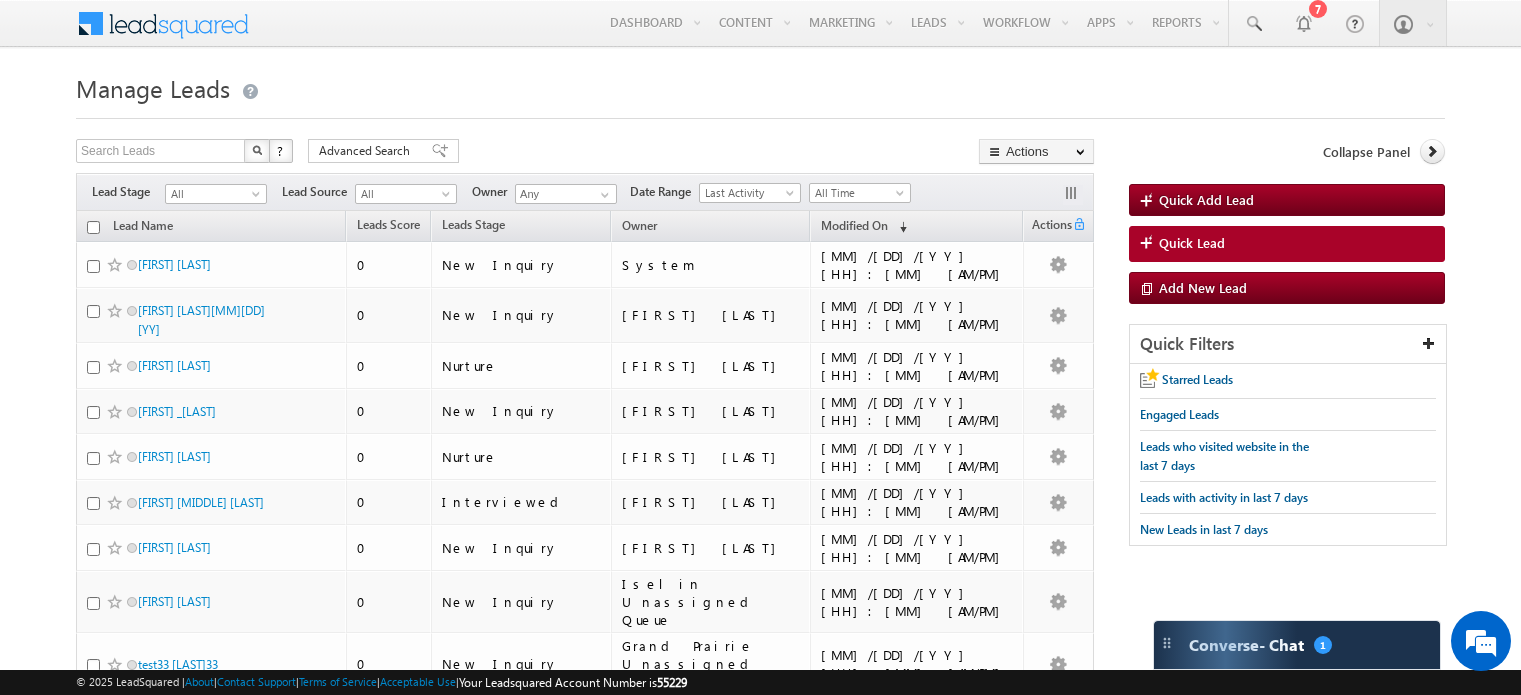 scroll, scrollTop: 0, scrollLeft: 0, axis: both 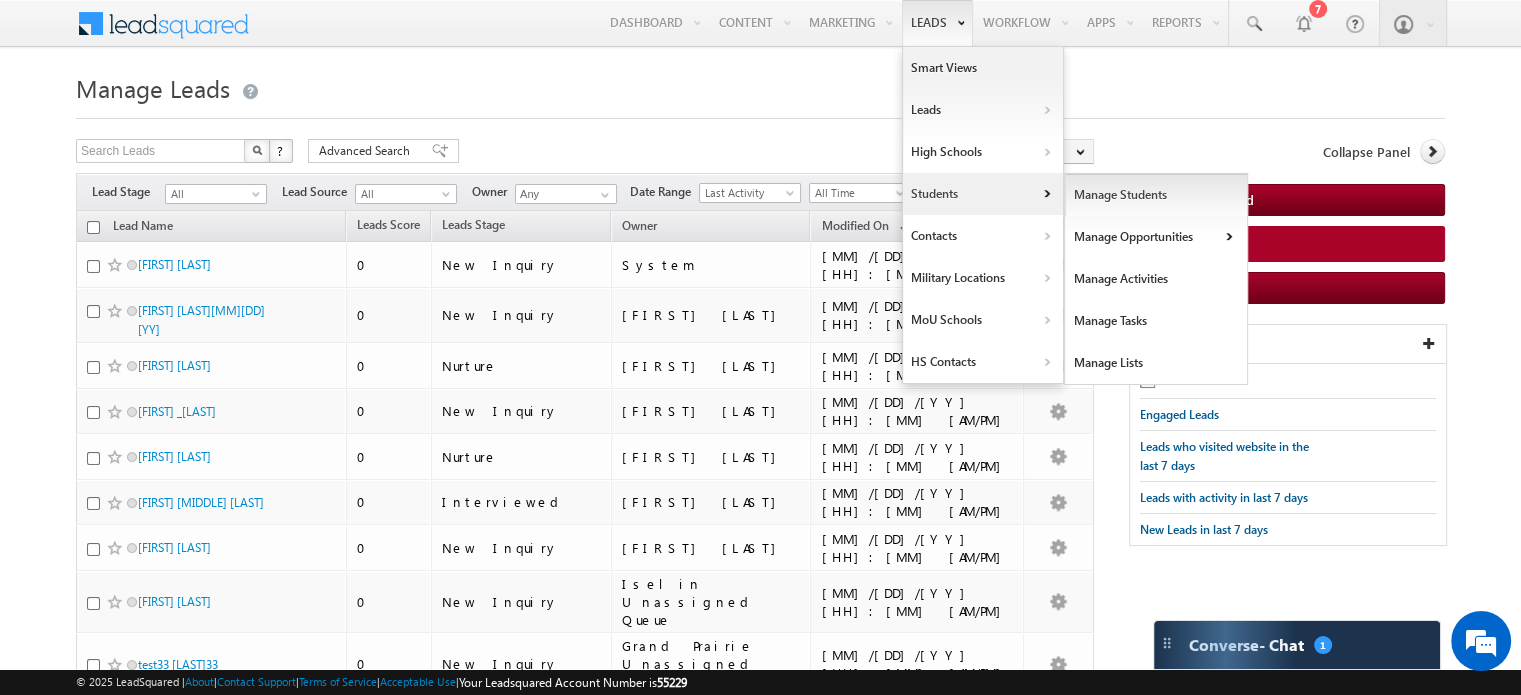 click on "Manage Students" at bounding box center [1156, 195] 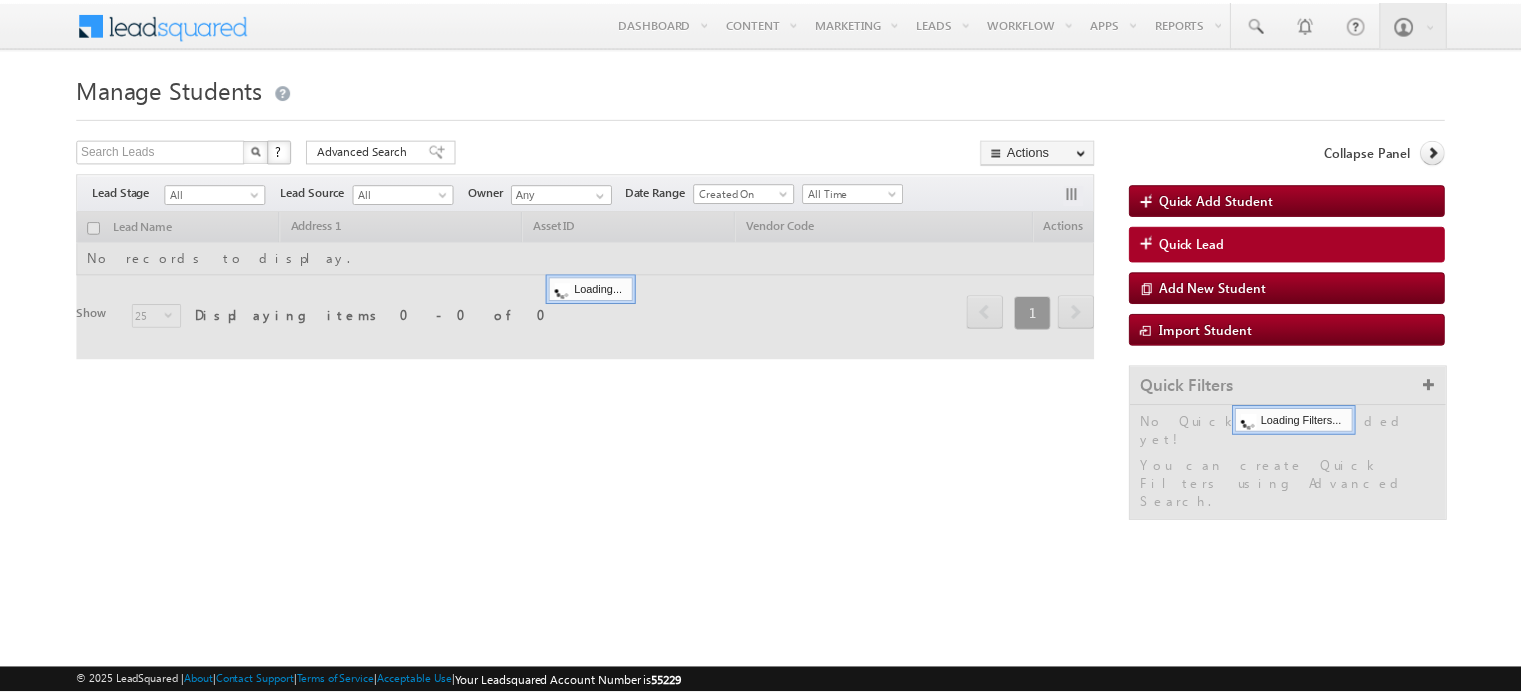 scroll, scrollTop: 0, scrollLeft: 0, axis: both 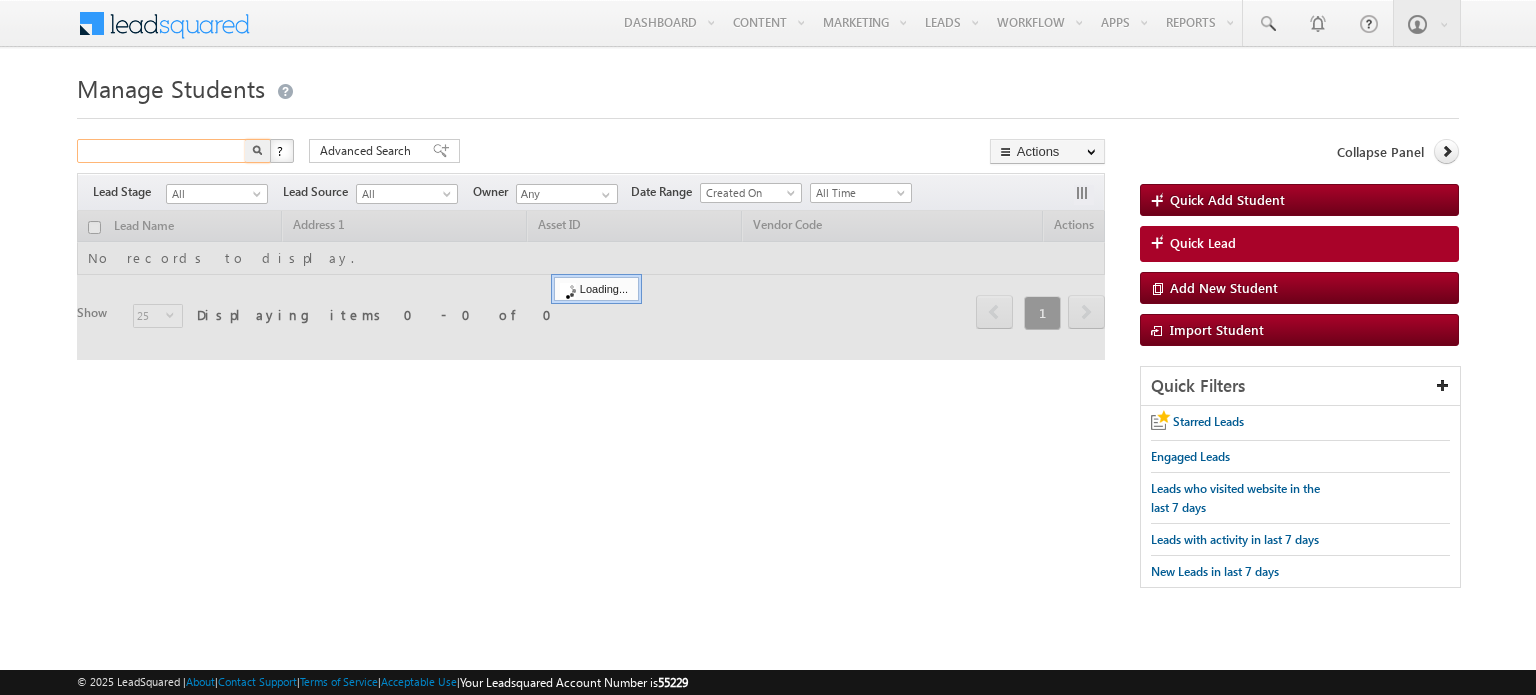 click at bounding box center [162, 151] 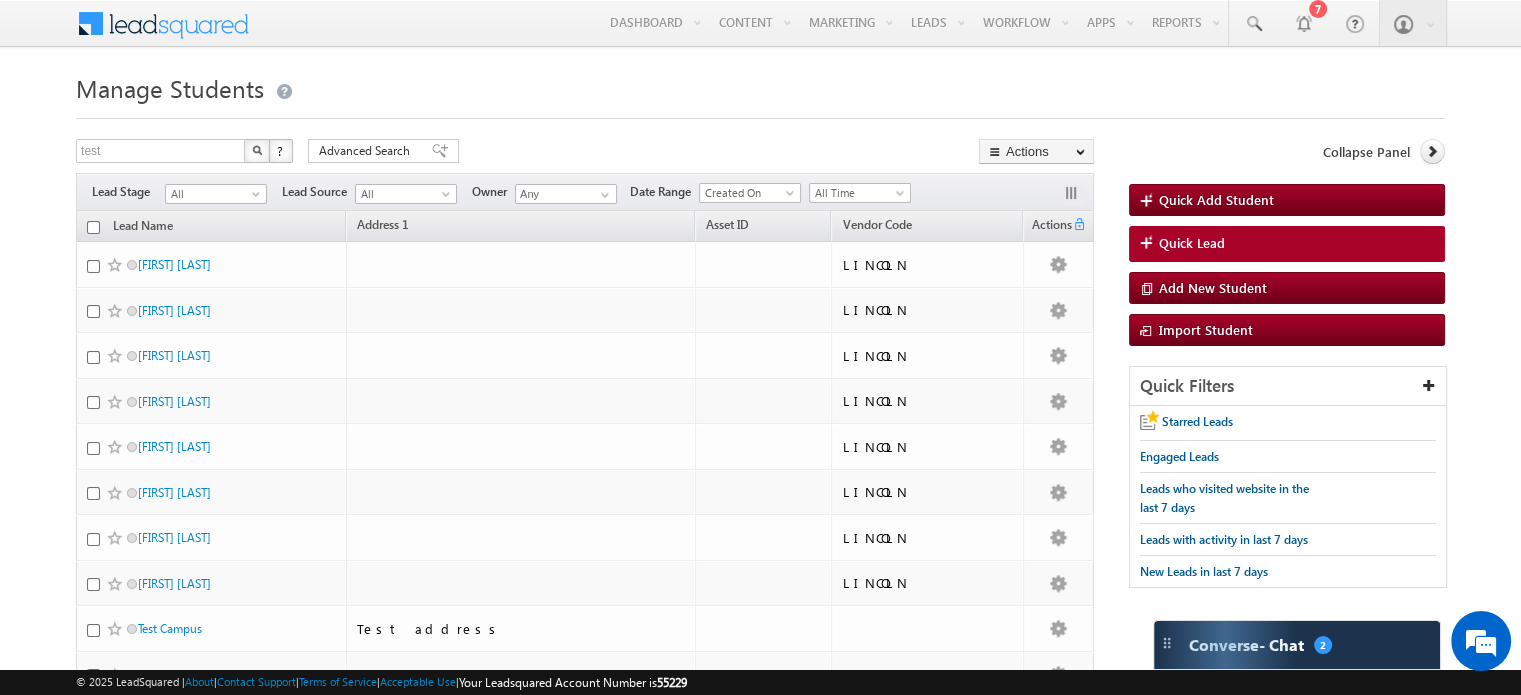 click at bounding box center [257, 151] 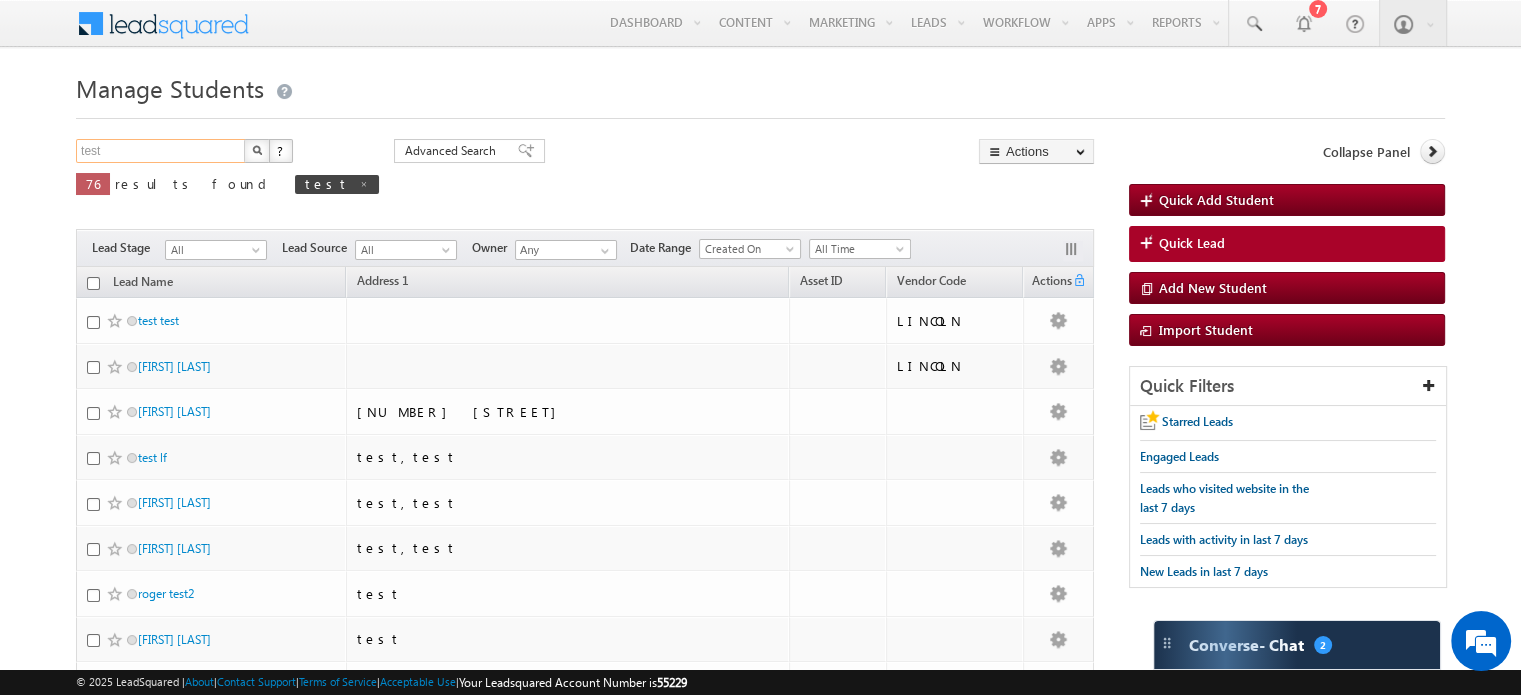 click on "test" at bounding box center (161, 151) 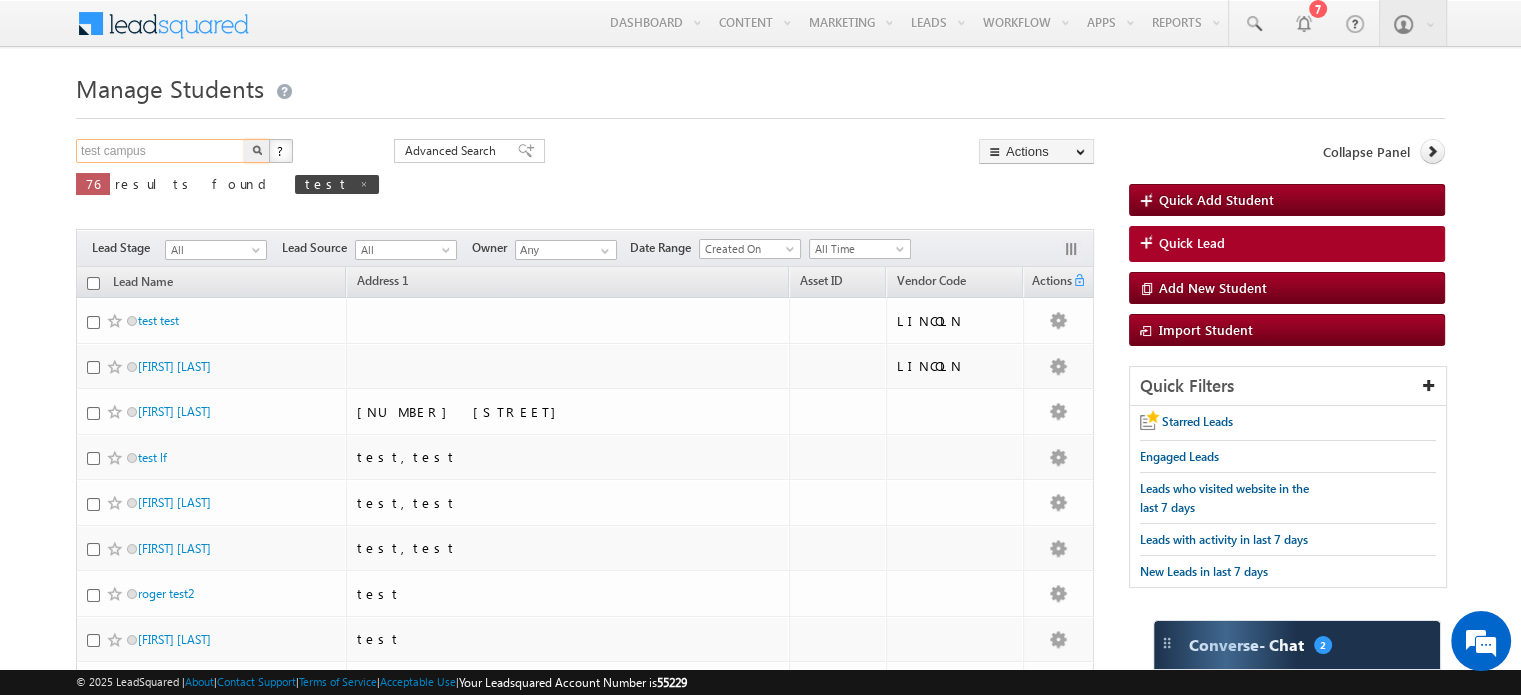 scroll, scrollTop: 0, scrollLeft: 0, axis: both 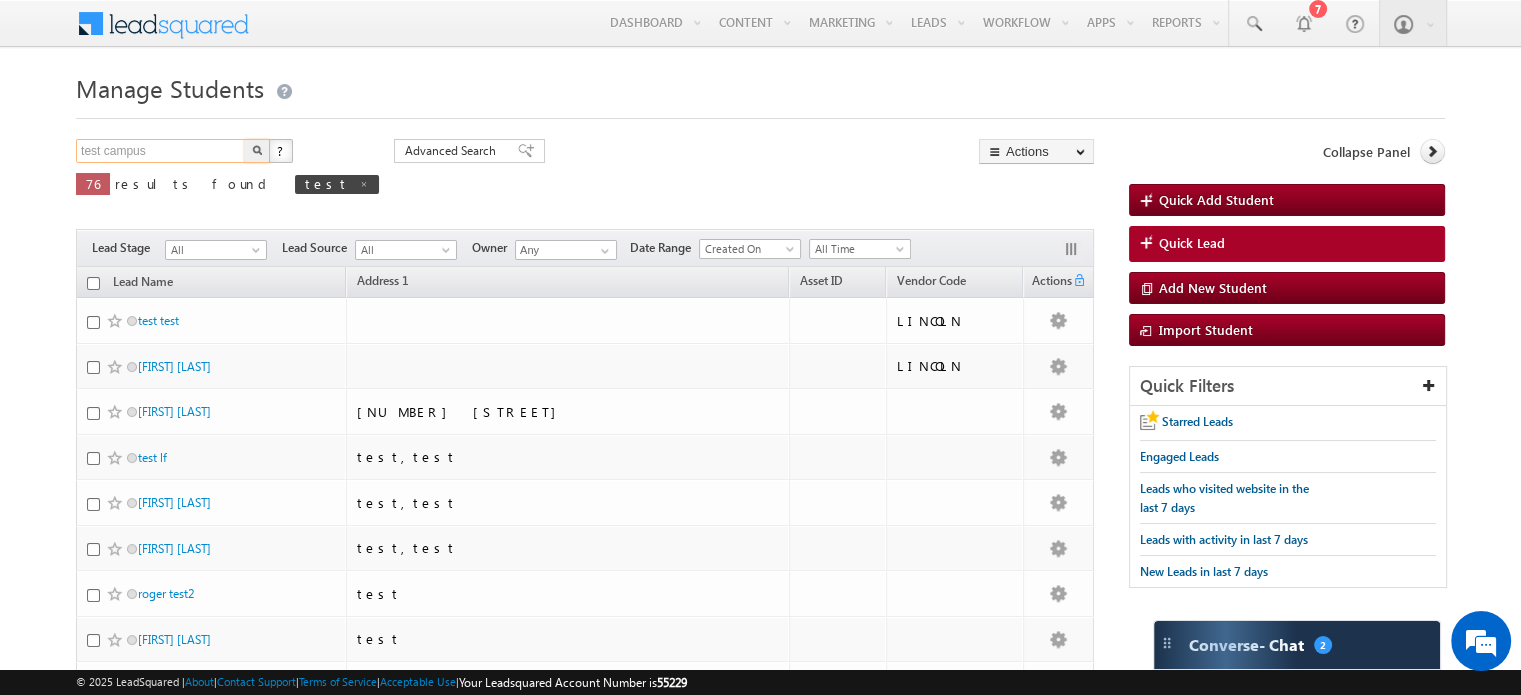 type on "test campus" 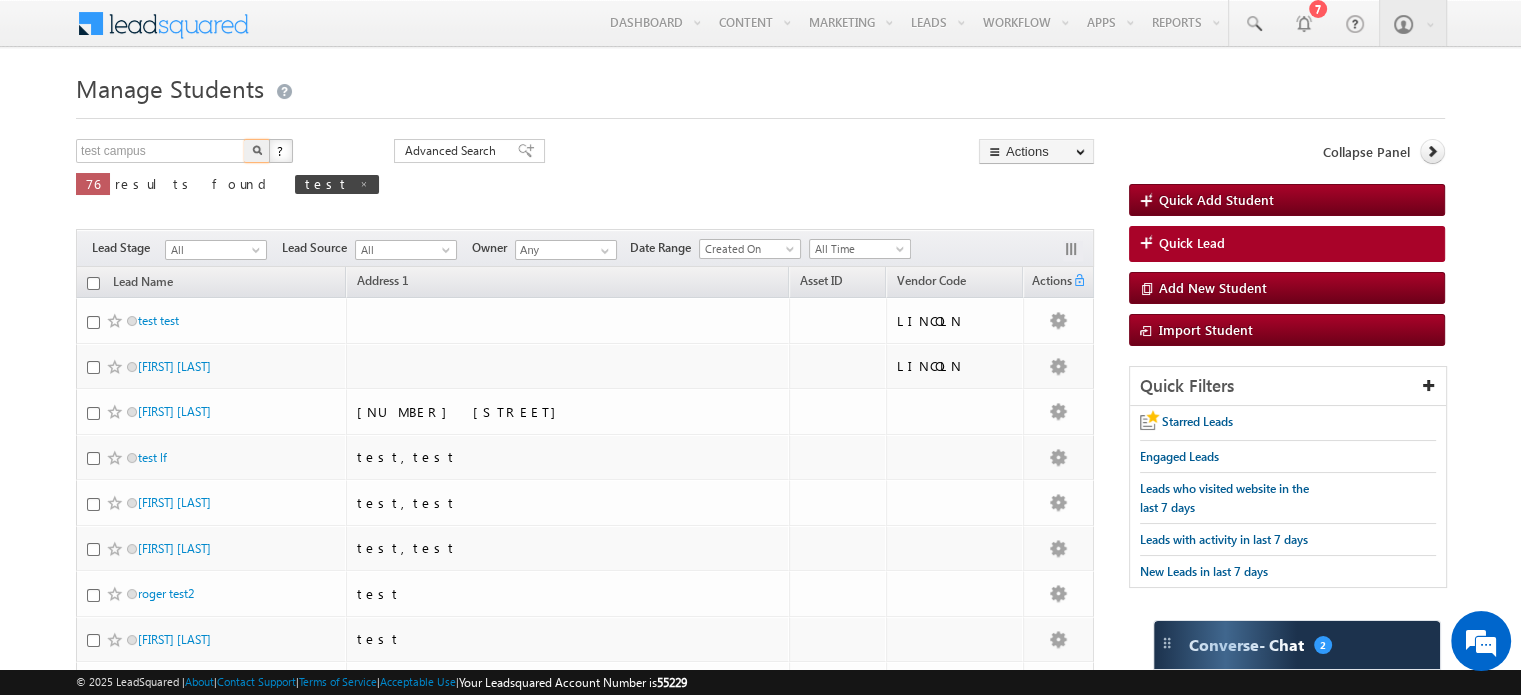 click at bounding box center (257, 150) 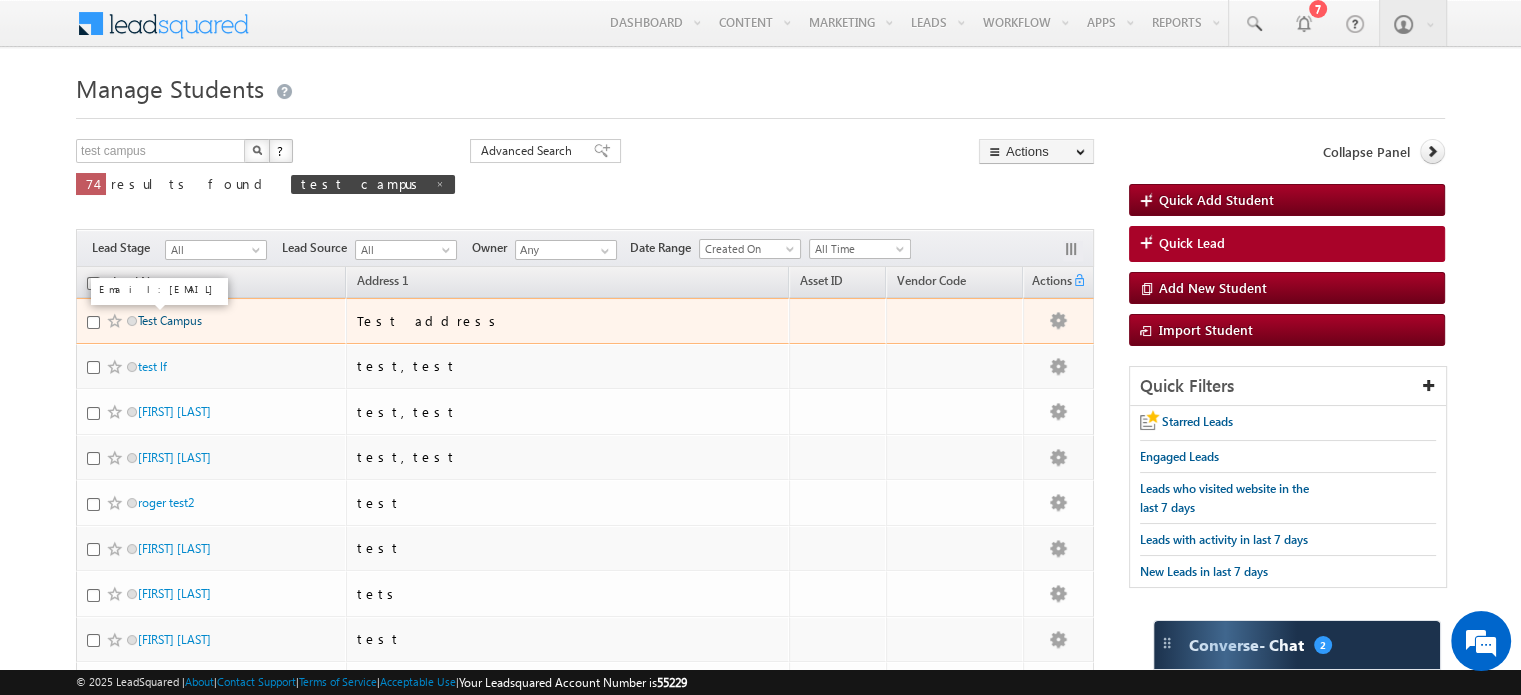 click on "Test Campus" at bounding box center [170, 320] 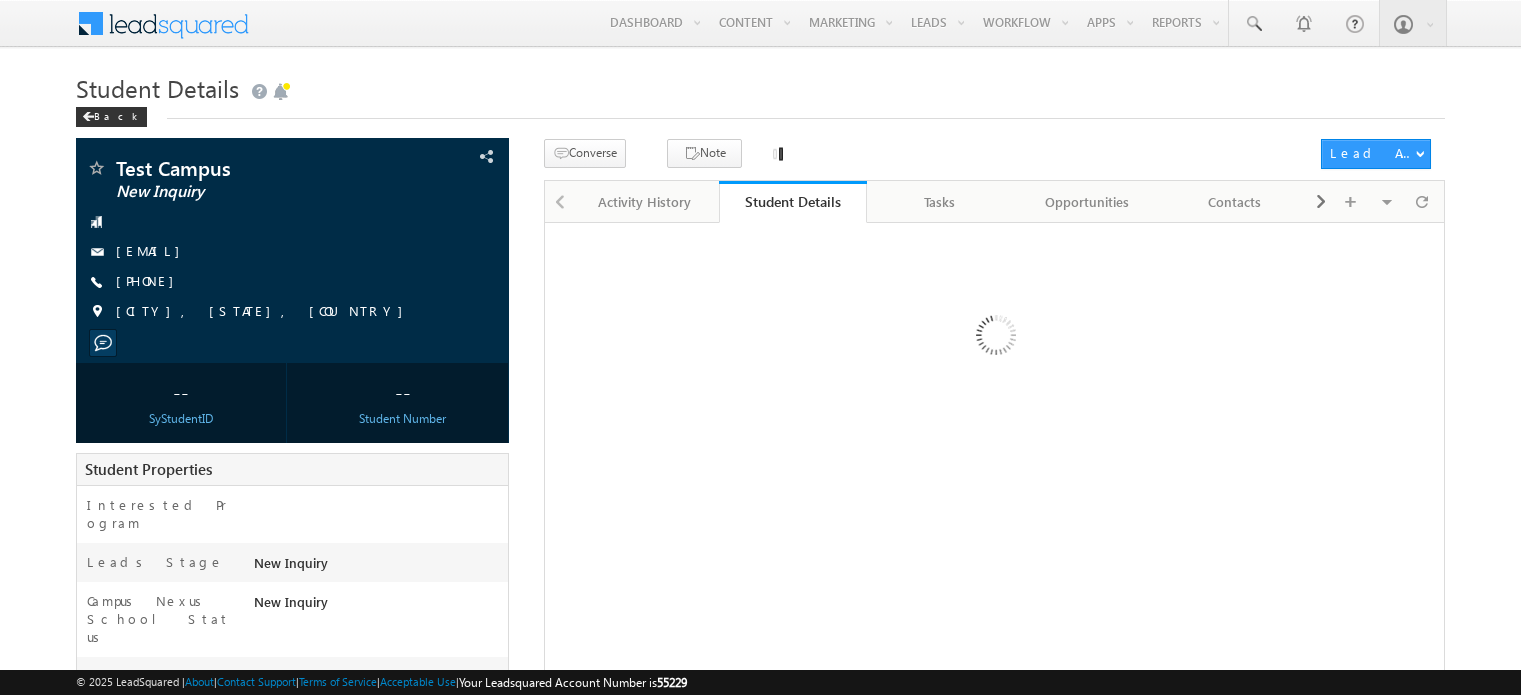 scroll, scrollTop: 0, scrollLeft: 0, axis: both 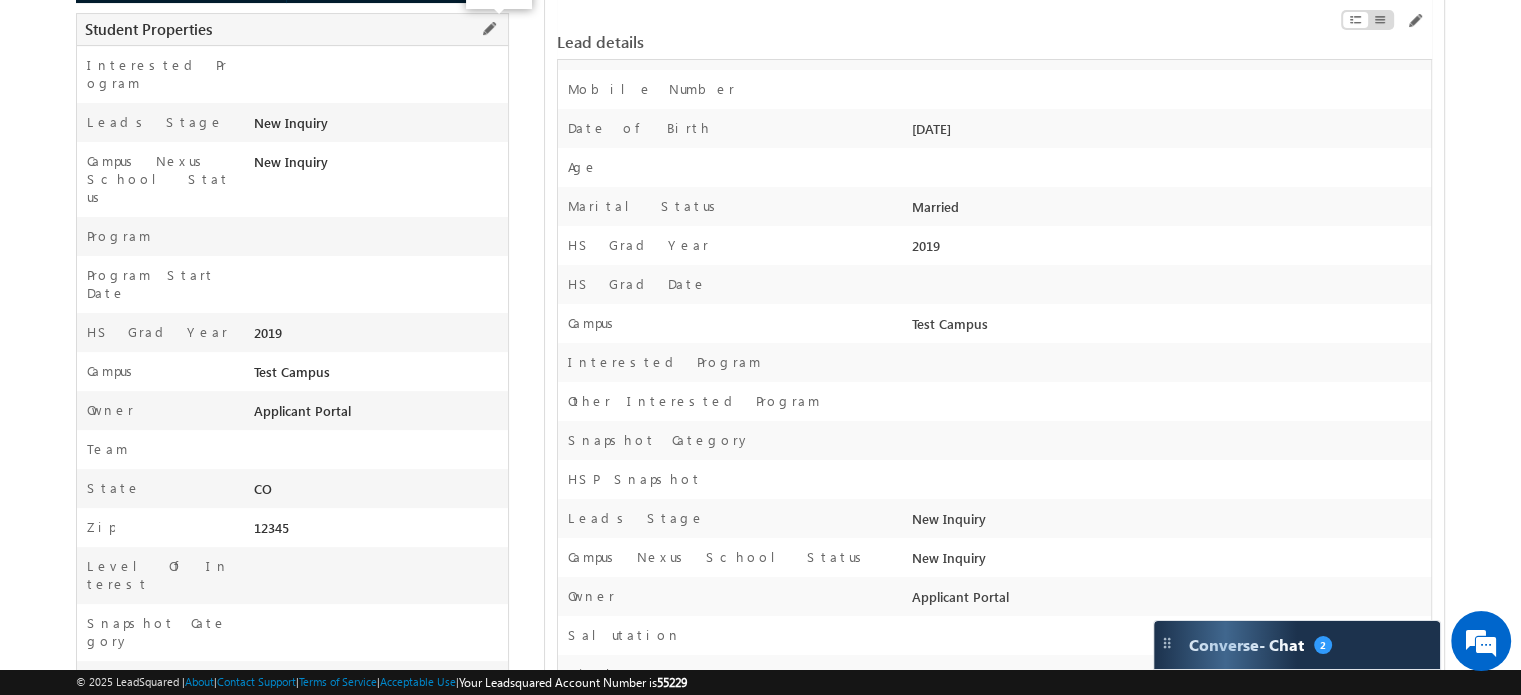 click at bounding box center (489, 29) 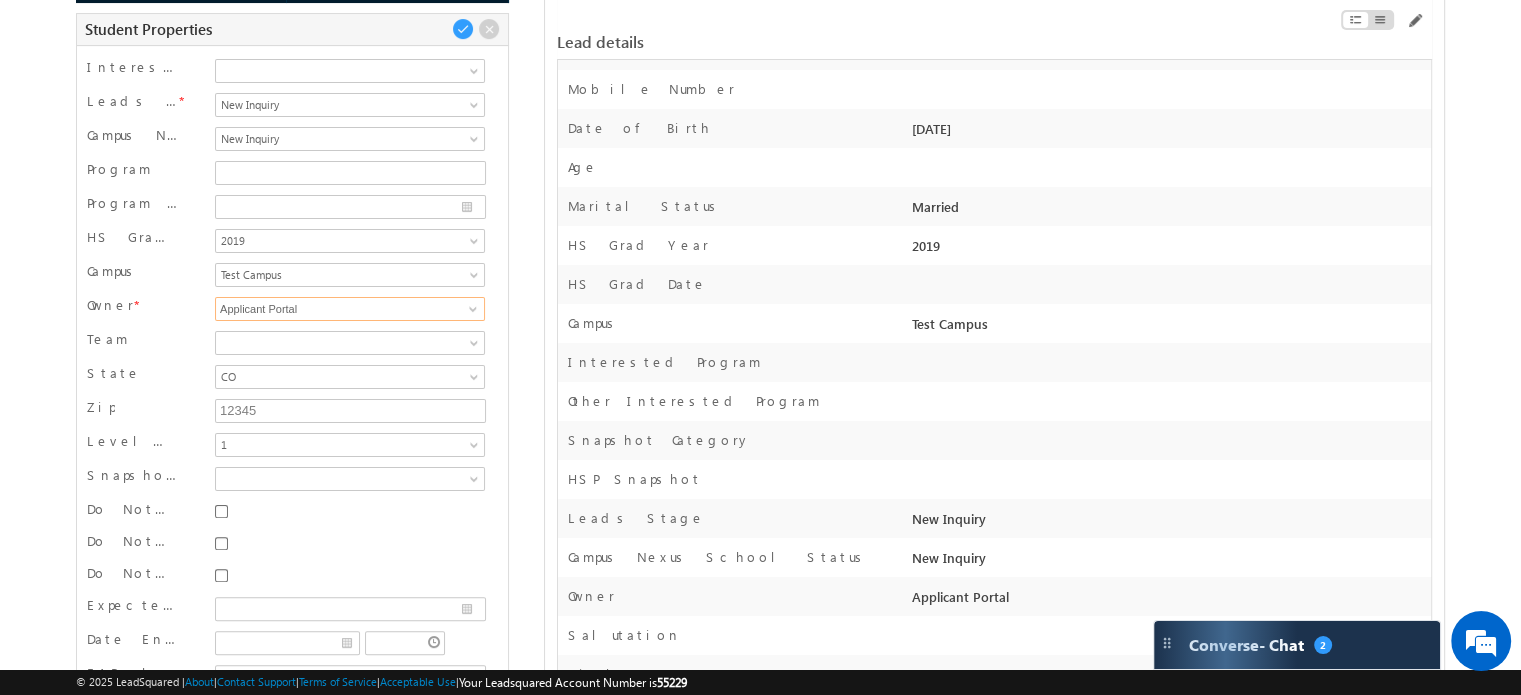 click on "Applicant Portal" at bounding box center [349, 309] 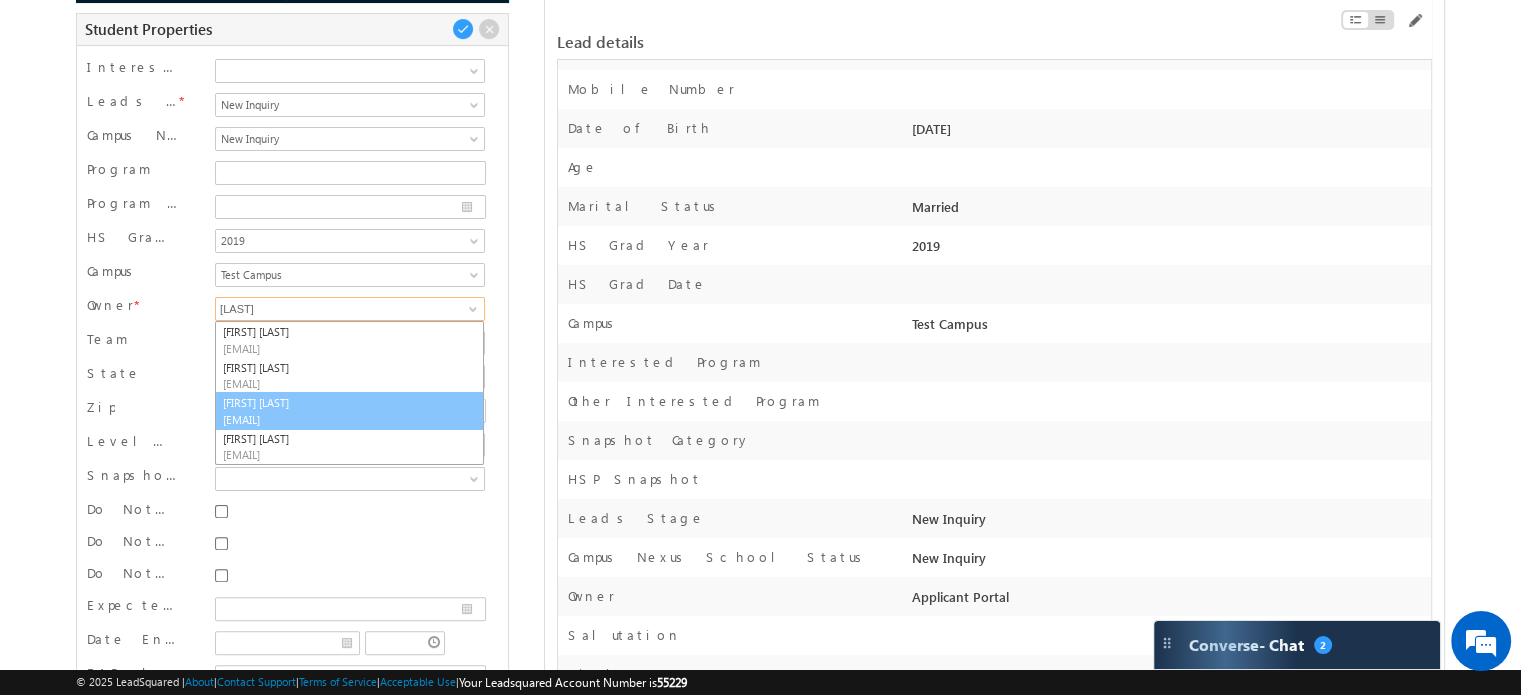 click on "Muhammad Irfan   muhammad.irfan@d-p-s.com" at bounding box center (349, 411) 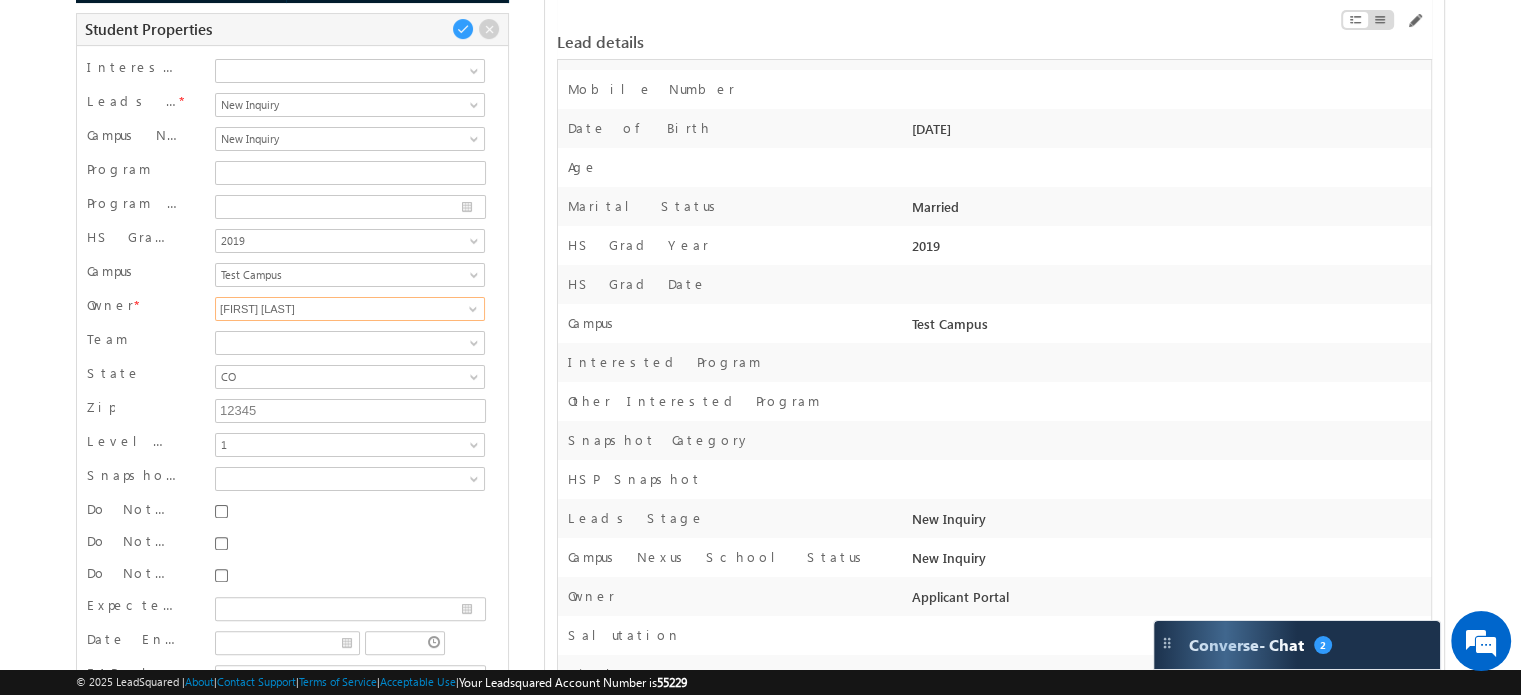 type on "[FIRST] [LAST]" 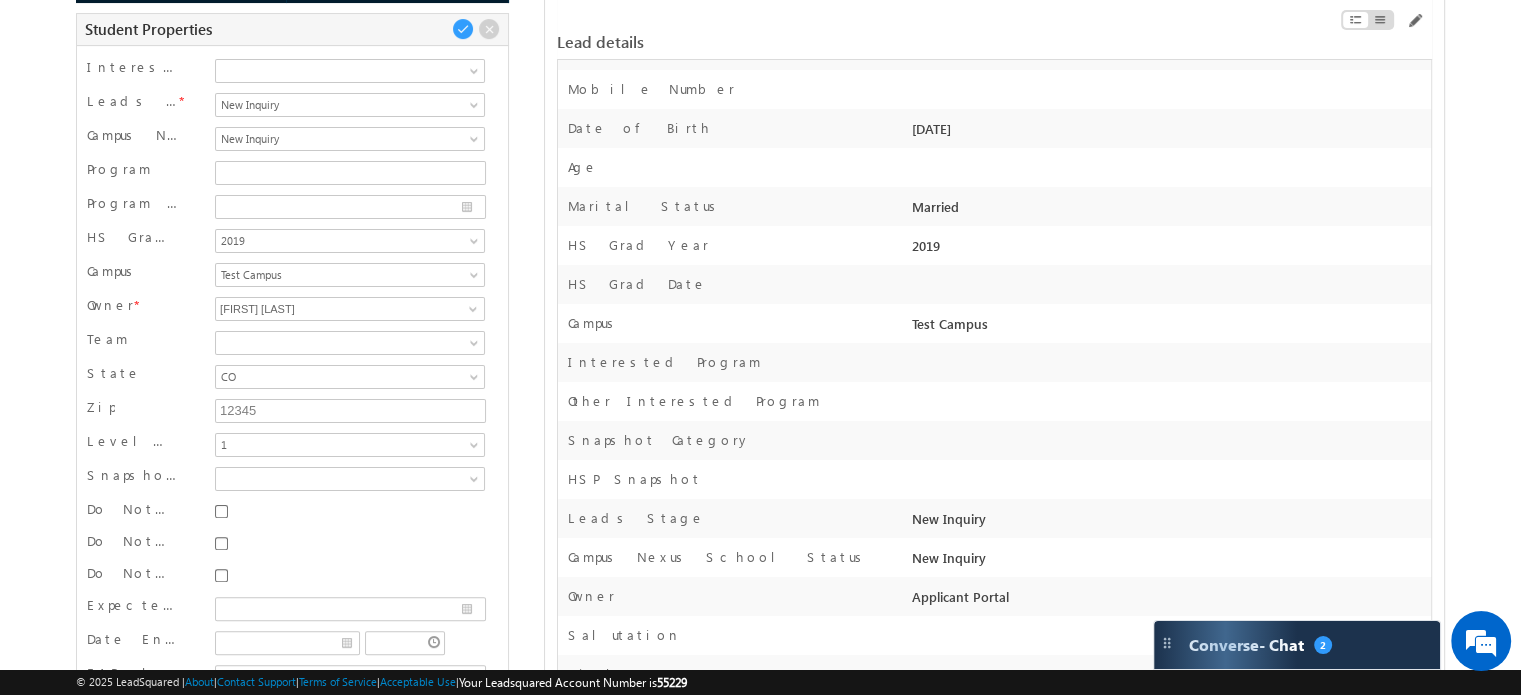 click on "Menu
Muhammad Irfan
muham mad.i rfan@ d-p-s .com" at bounding box center (760, 4680) 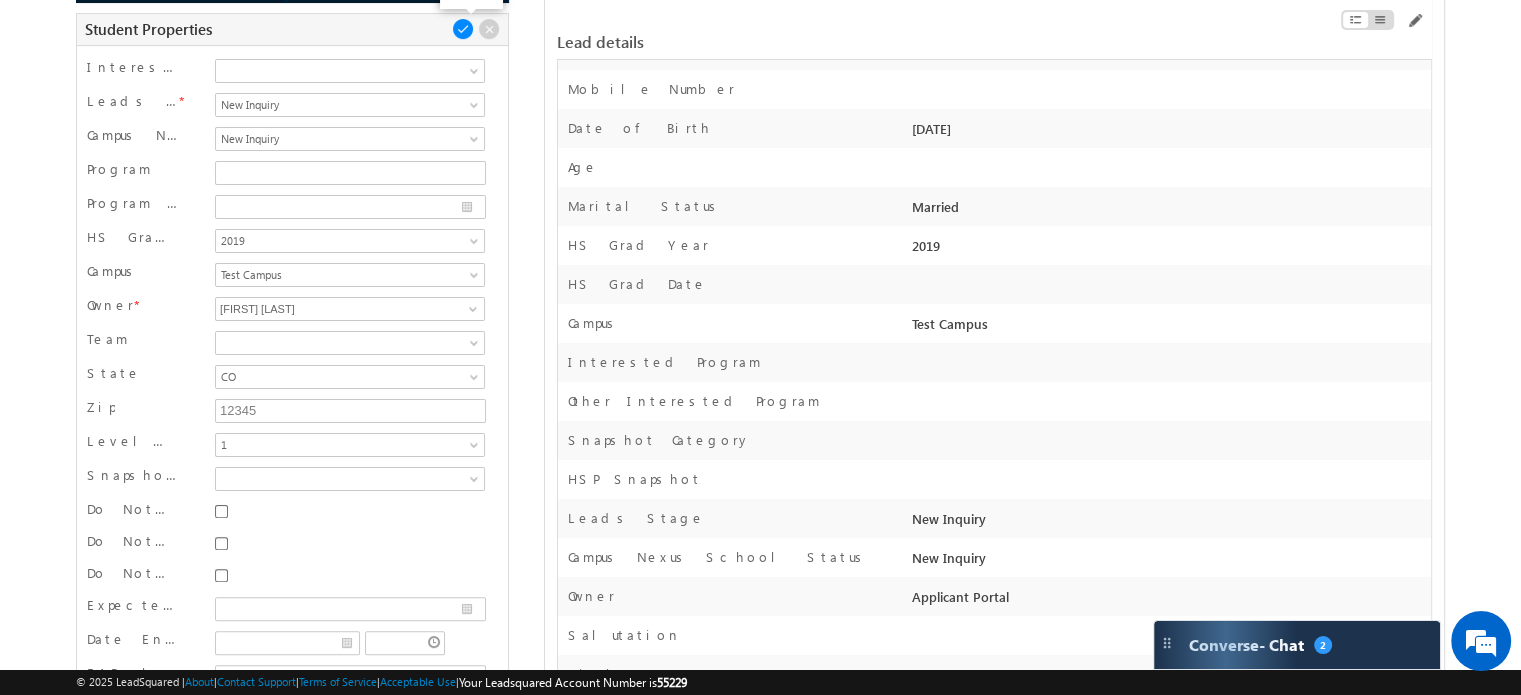 click at bounding box center (463, 29) 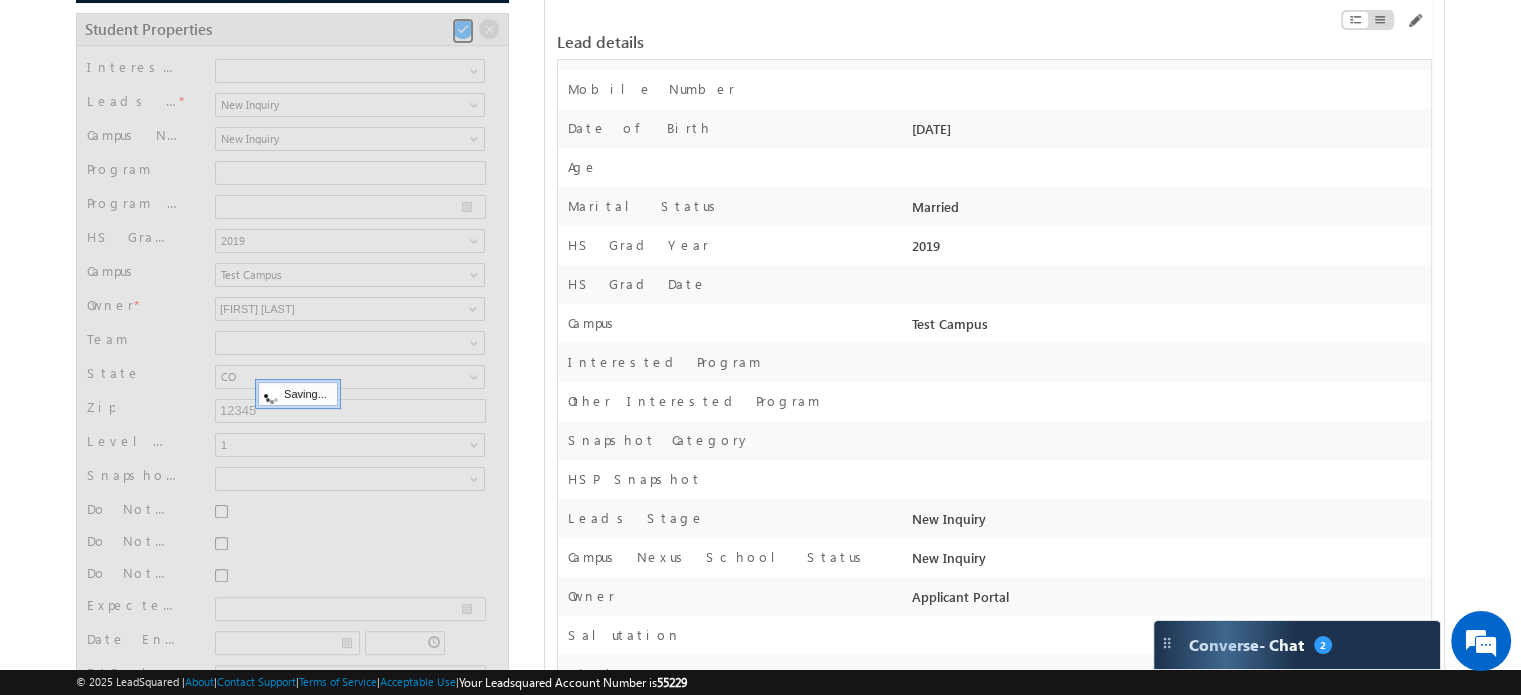 scroll, scrollTop: 148, scrollLeft: 0, axis: vertical 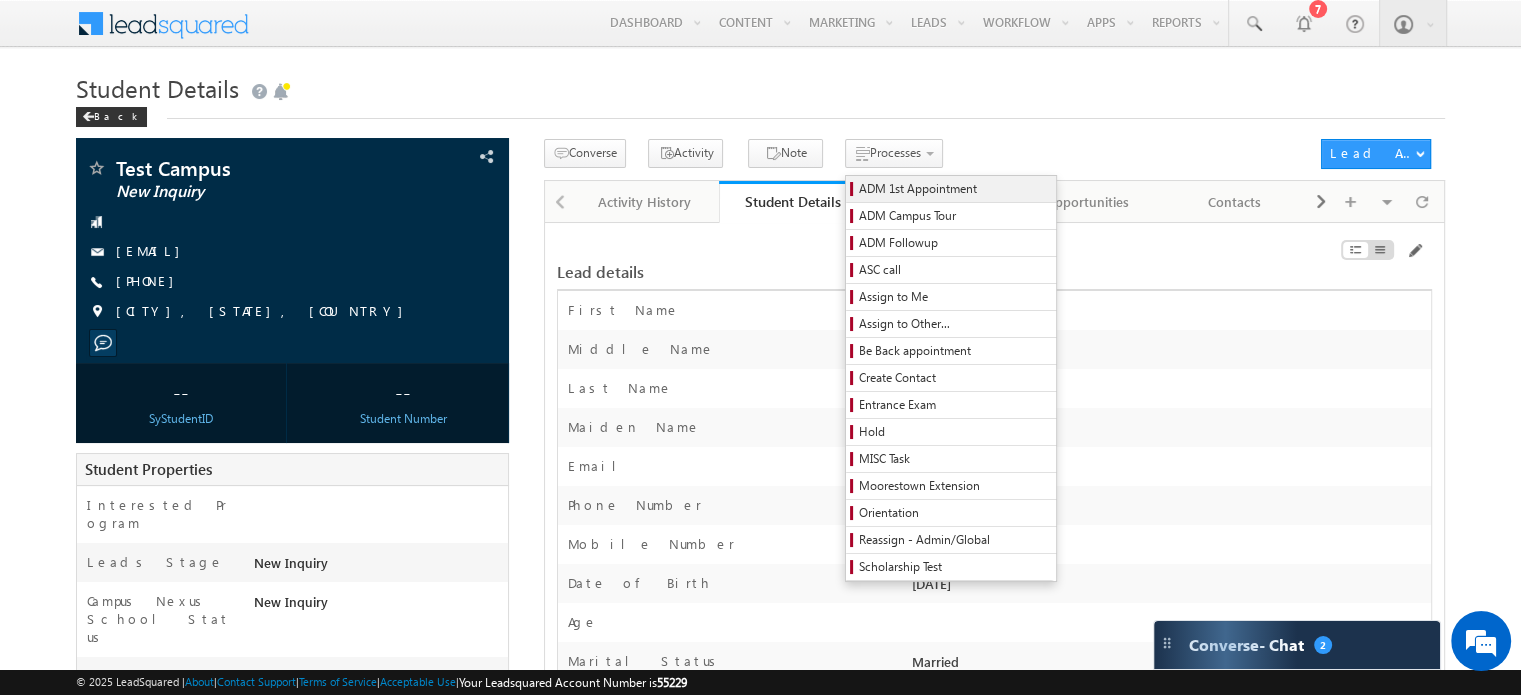 click on "ADM 1st Appointment" at bounding box center [954, 189] 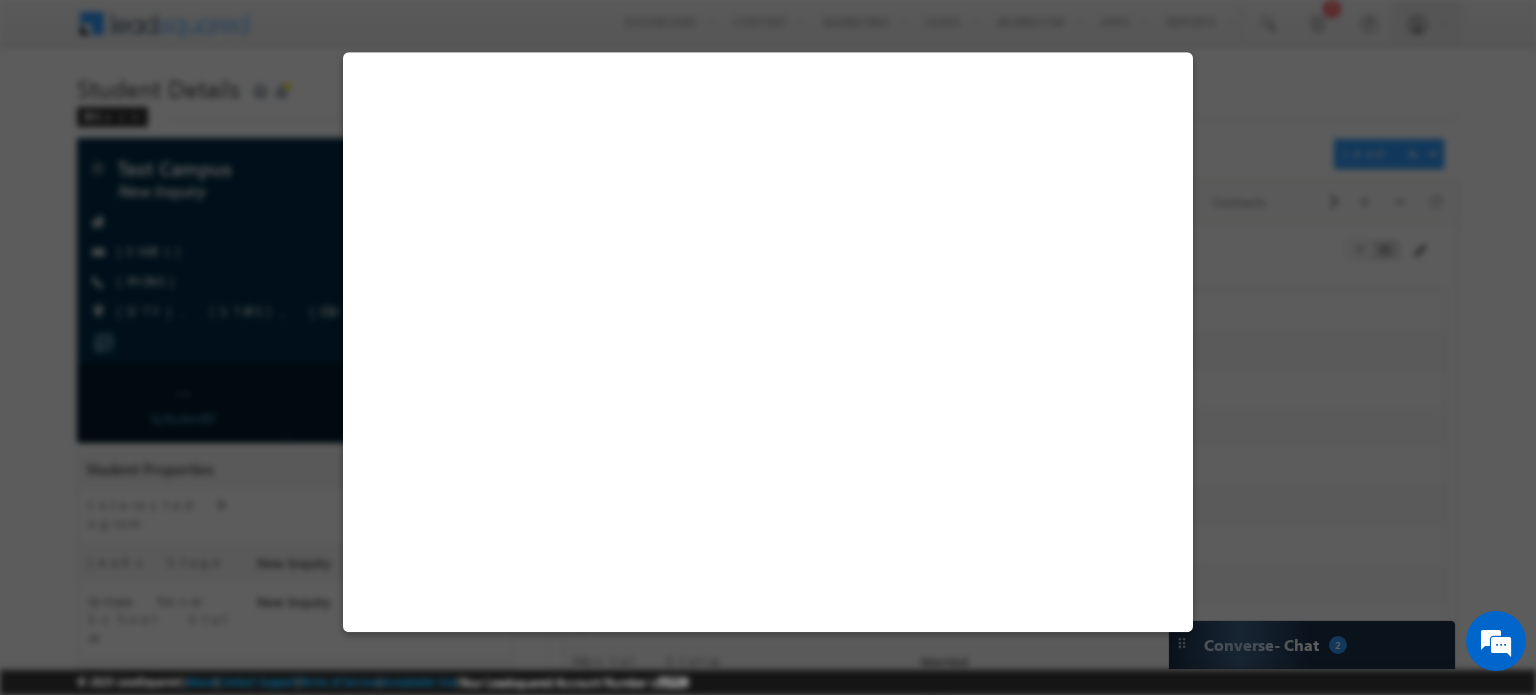 select on "ON CAMPUS" 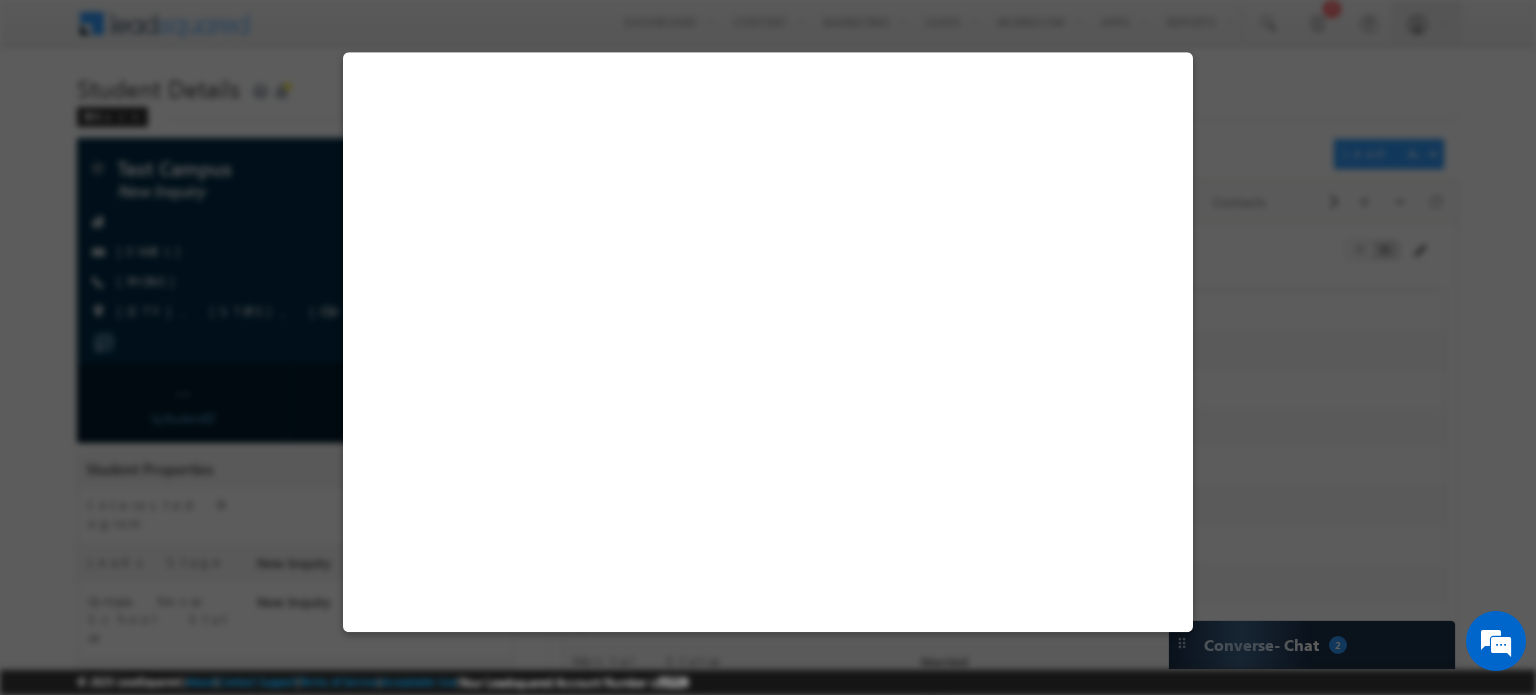 select on "EST" 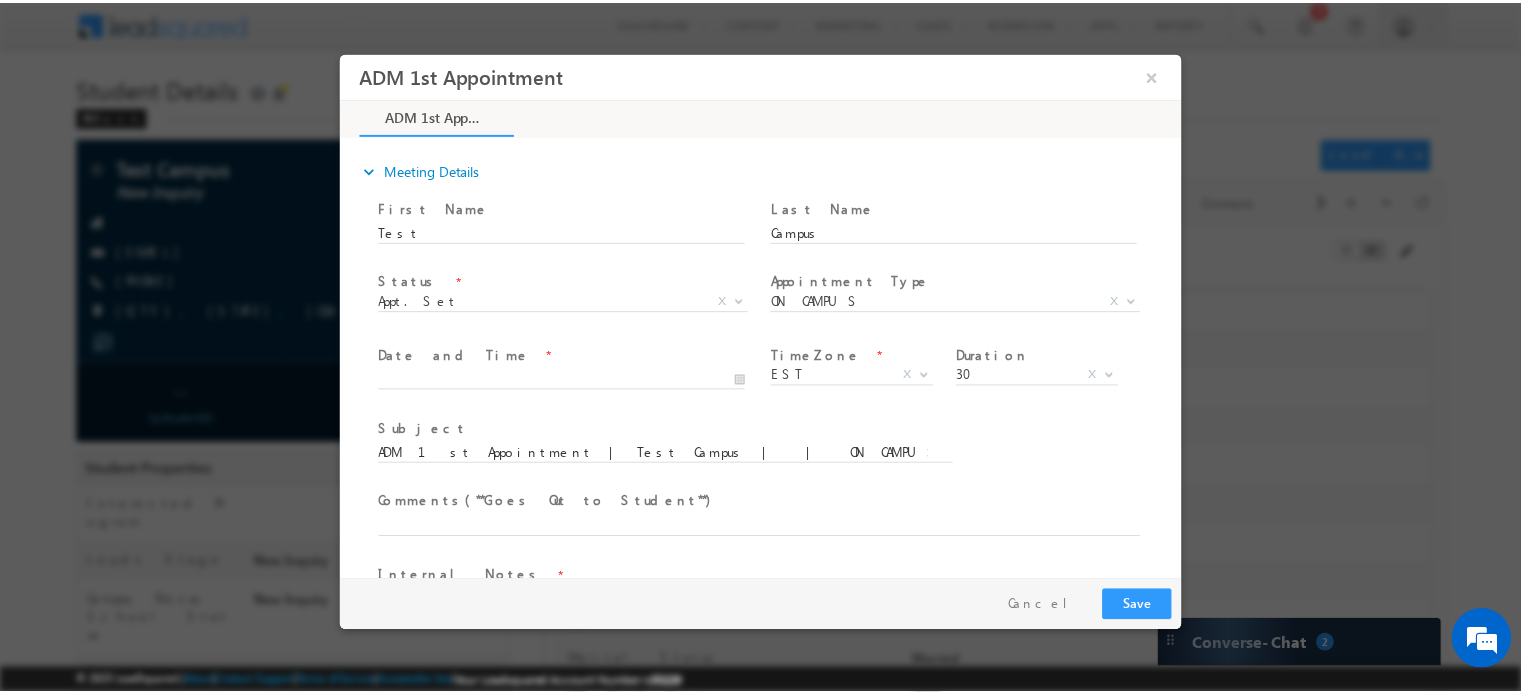 scroll, scrollTop: 0, scrollLeft: 0, axis: both 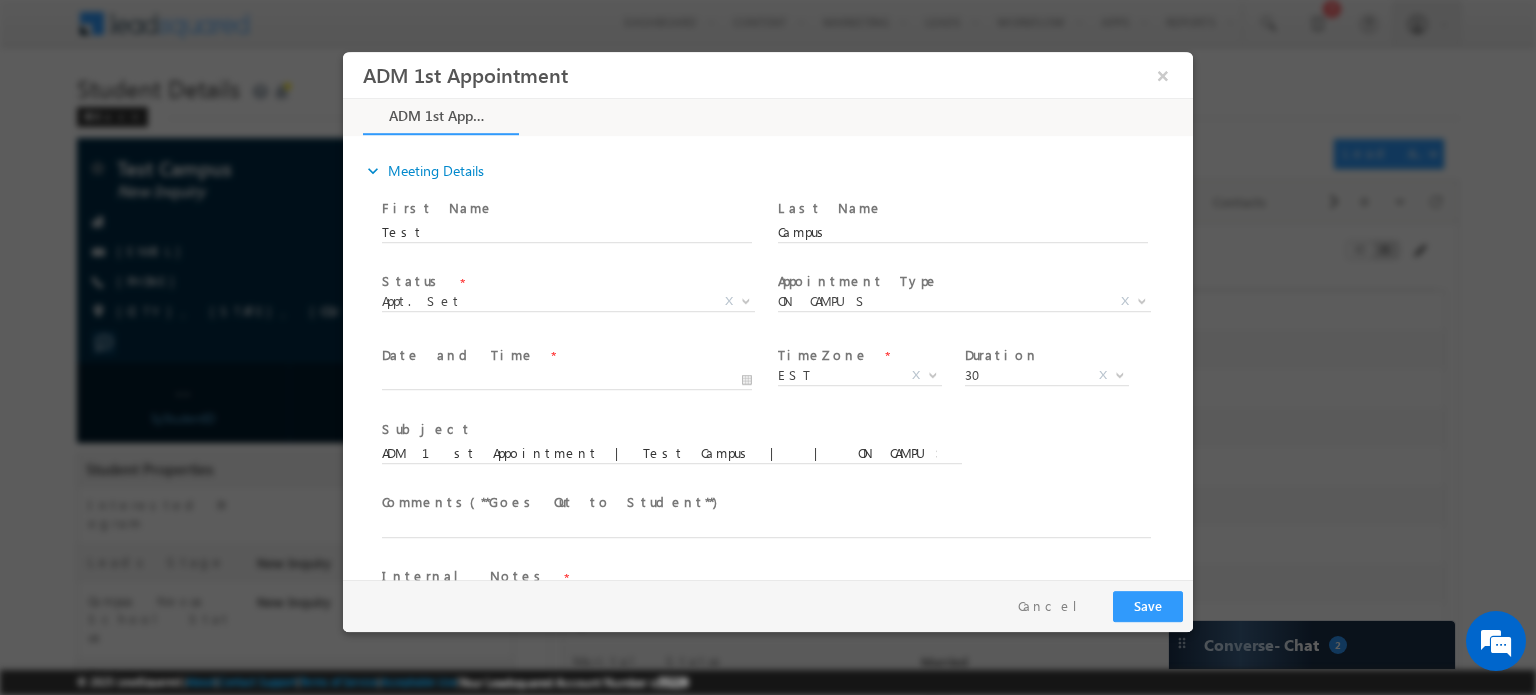 click on "Appt. Set" at bounding box center (544, 300) 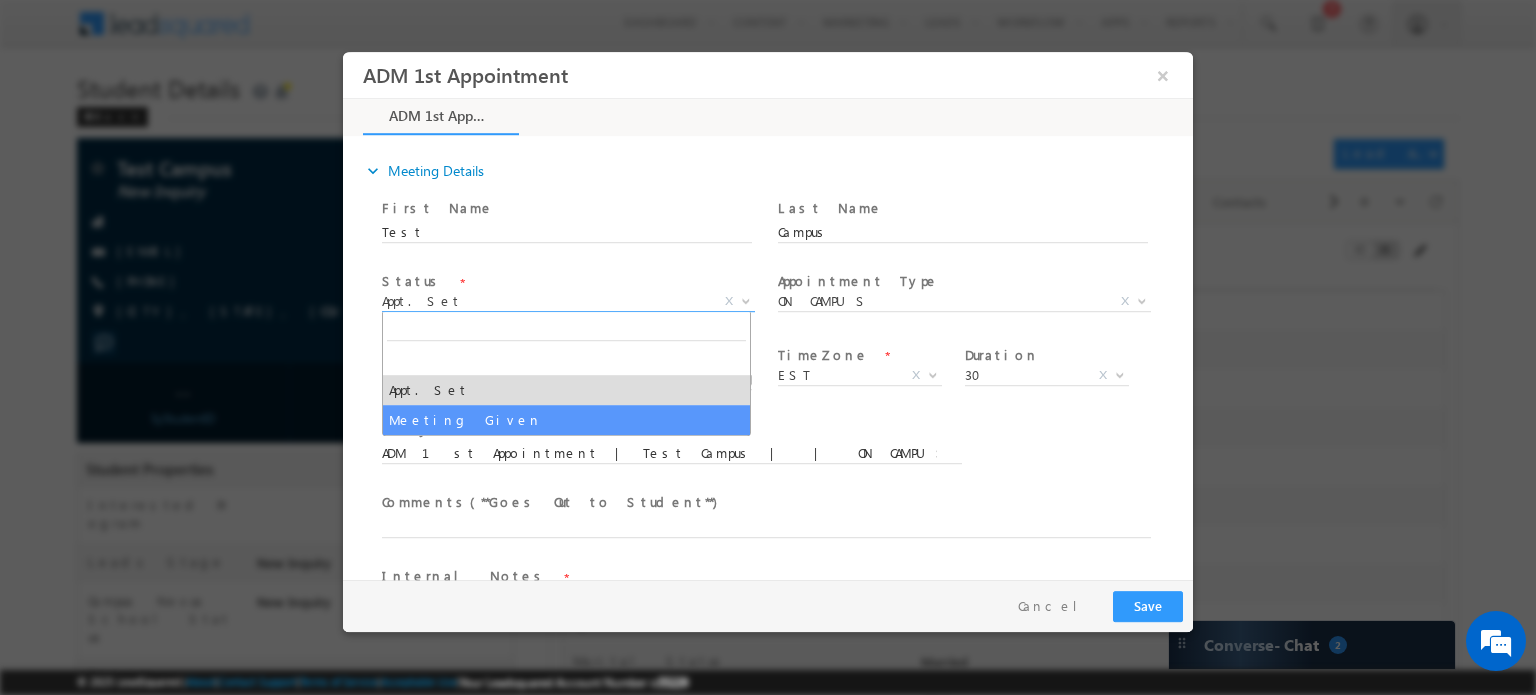 select on "Meeting Given" 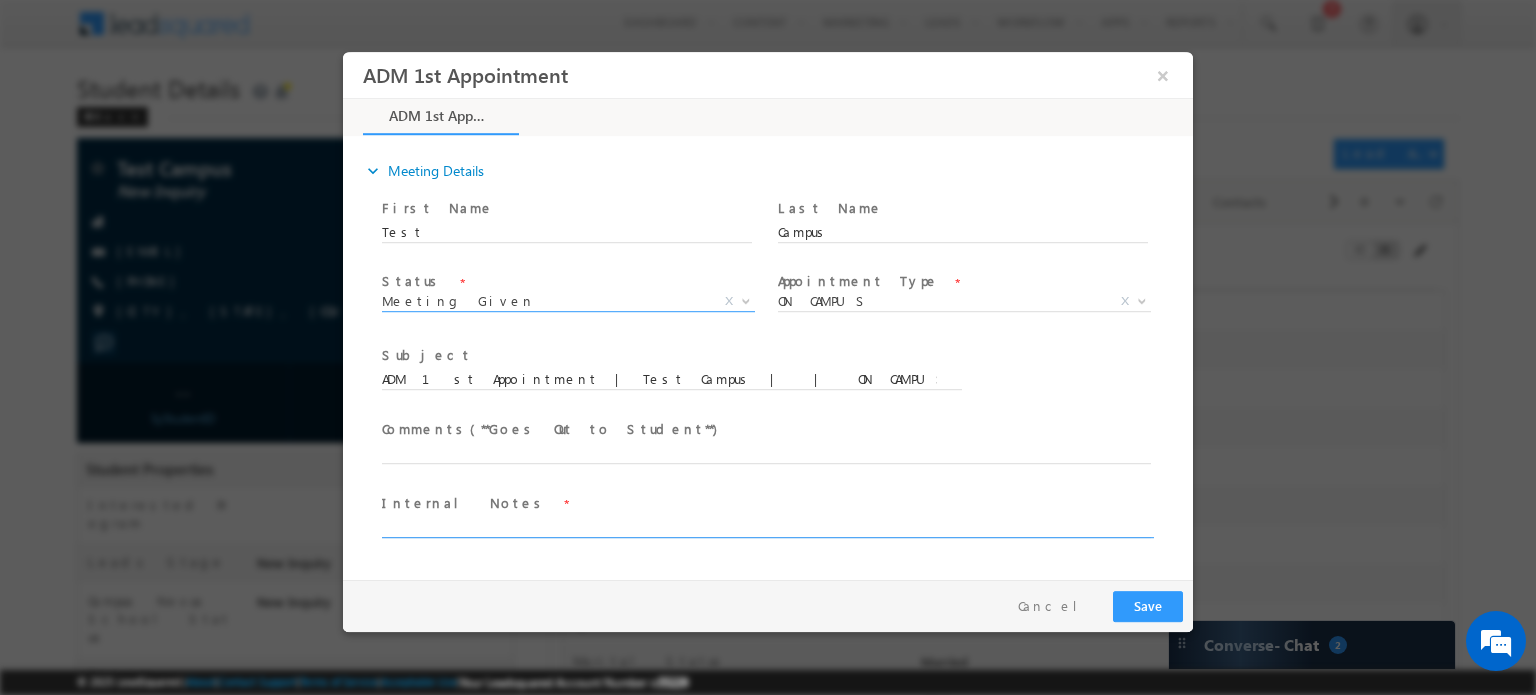 click at bounding box center [766, 525] 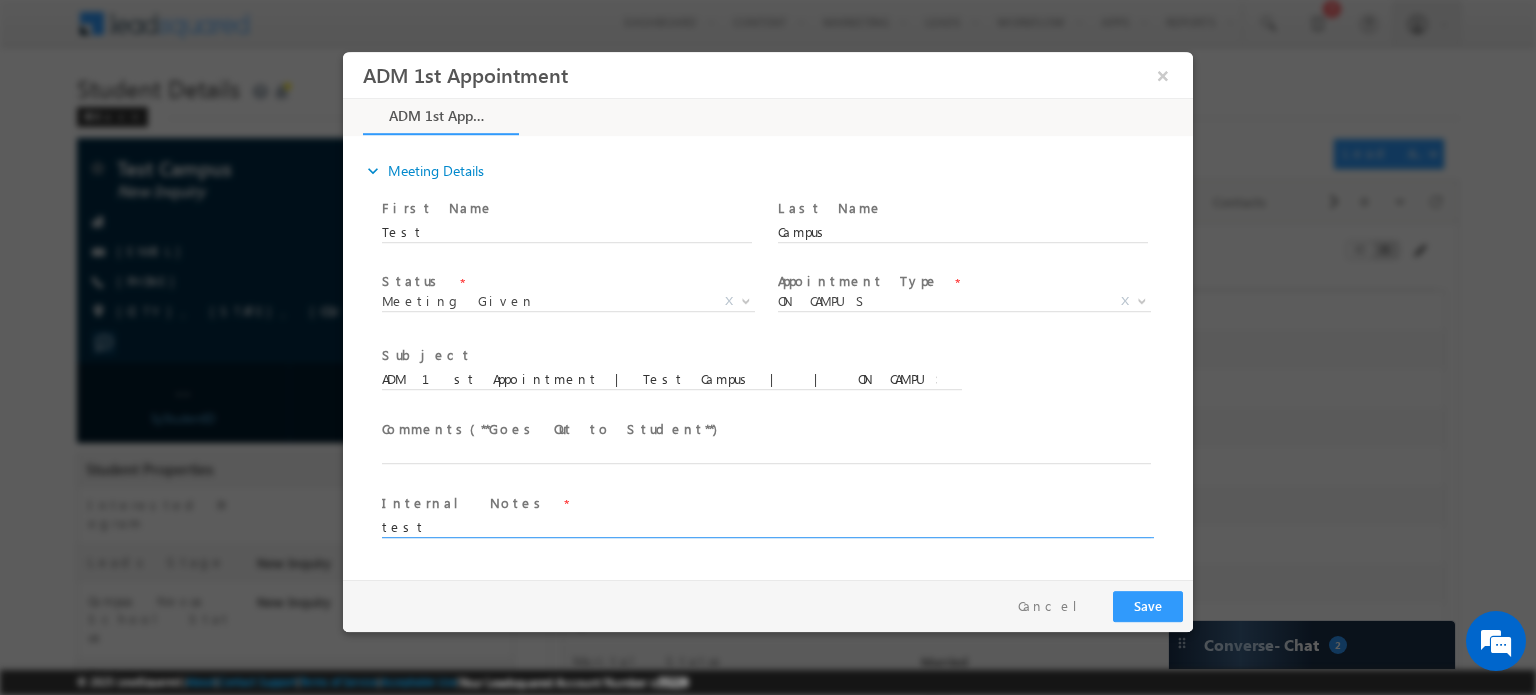 type on "test" 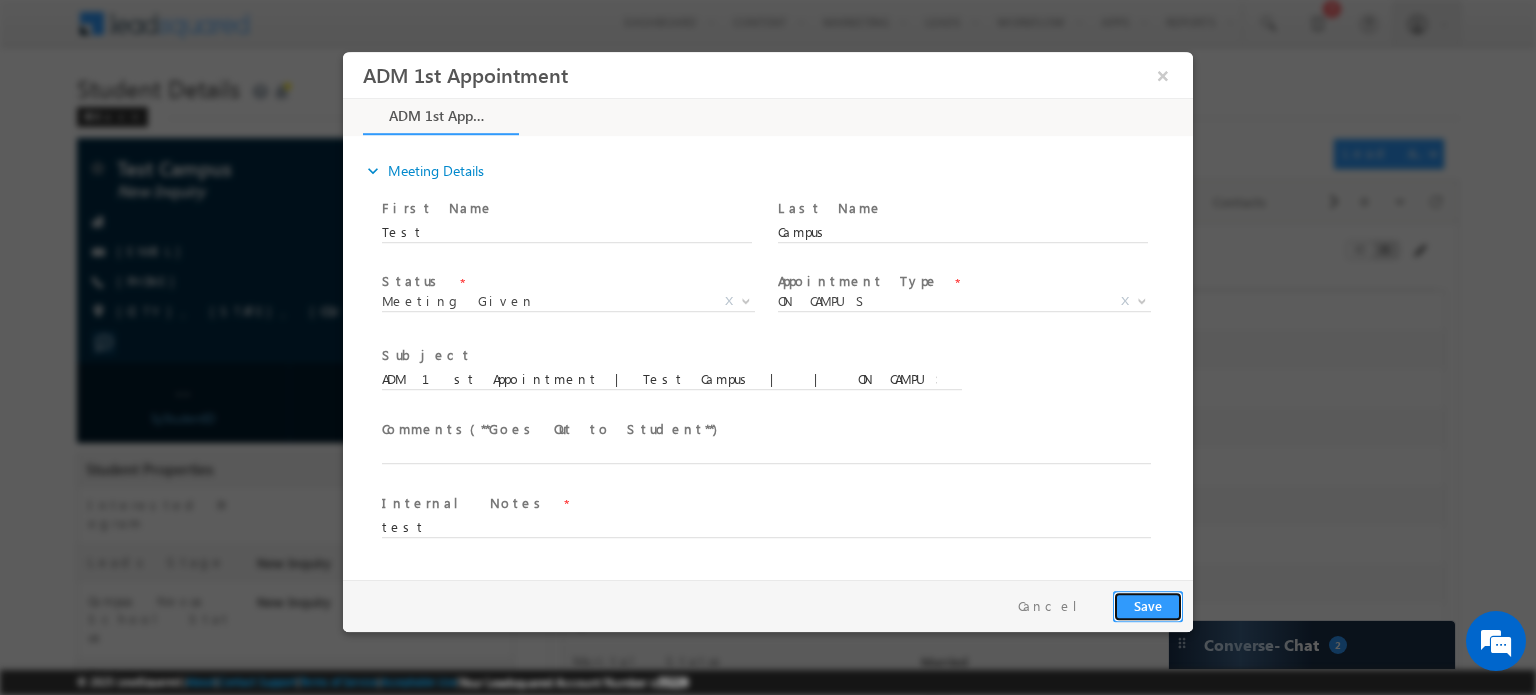 click on "Save" at bounding box center [1148, 605] 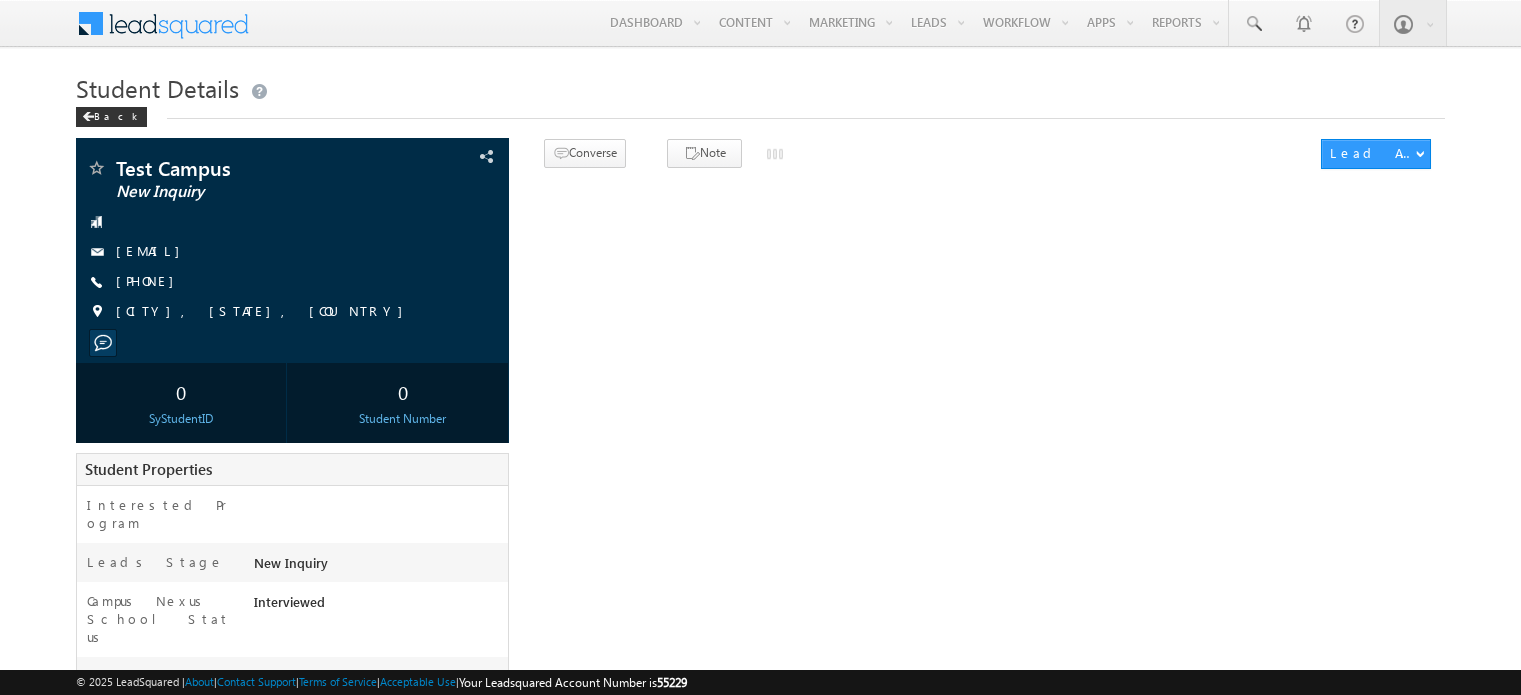 scroll, scrollTop: 0, scrollLeft: 0, axis: both 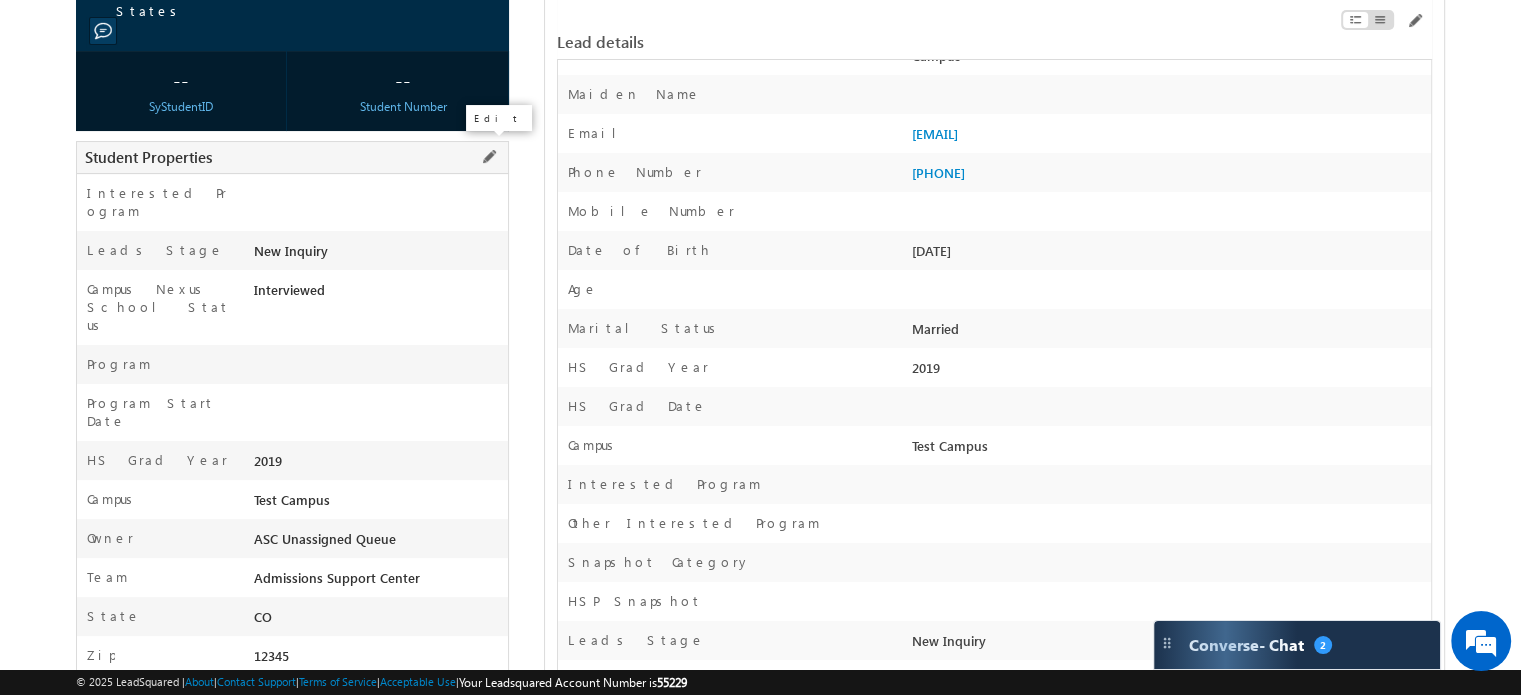 click at bounding box center [489, 157] 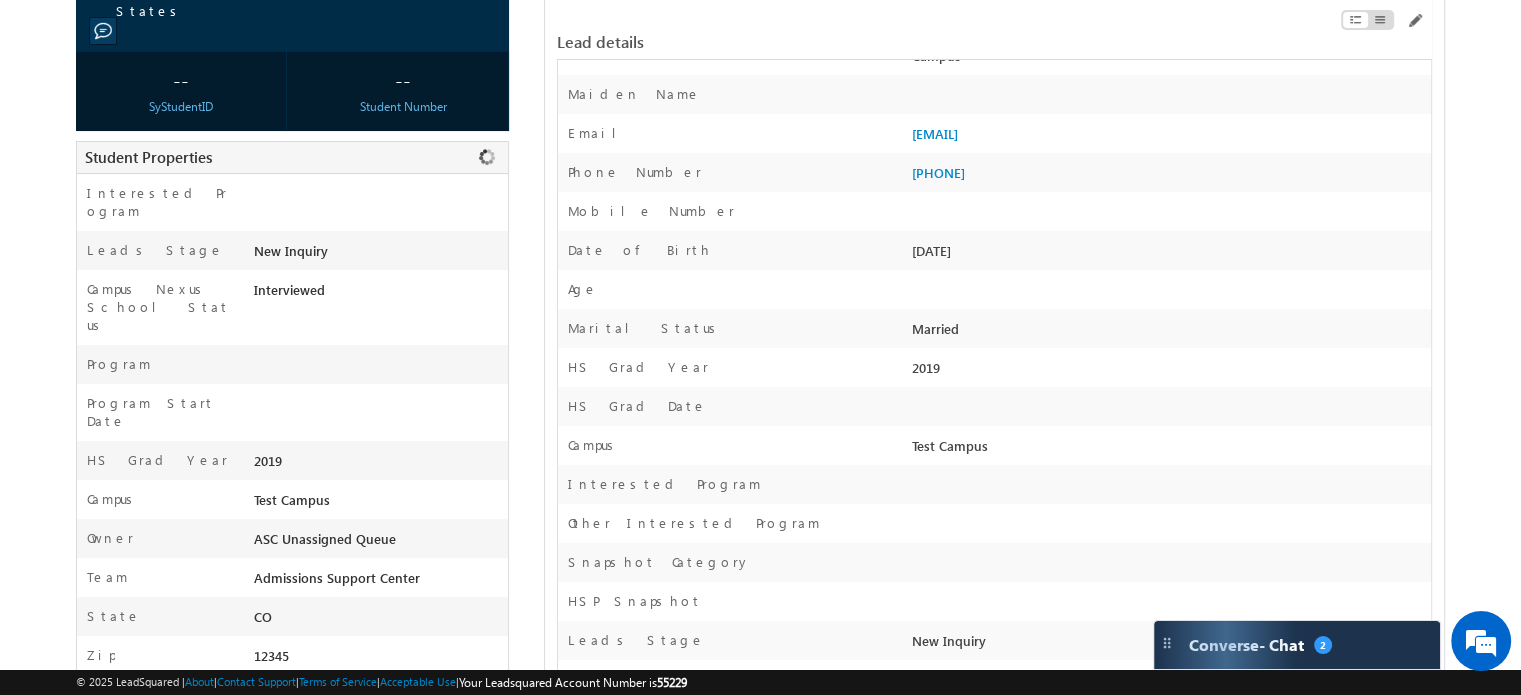 scroll, scrollTop: 0, scrollLeft: 0, axis: both 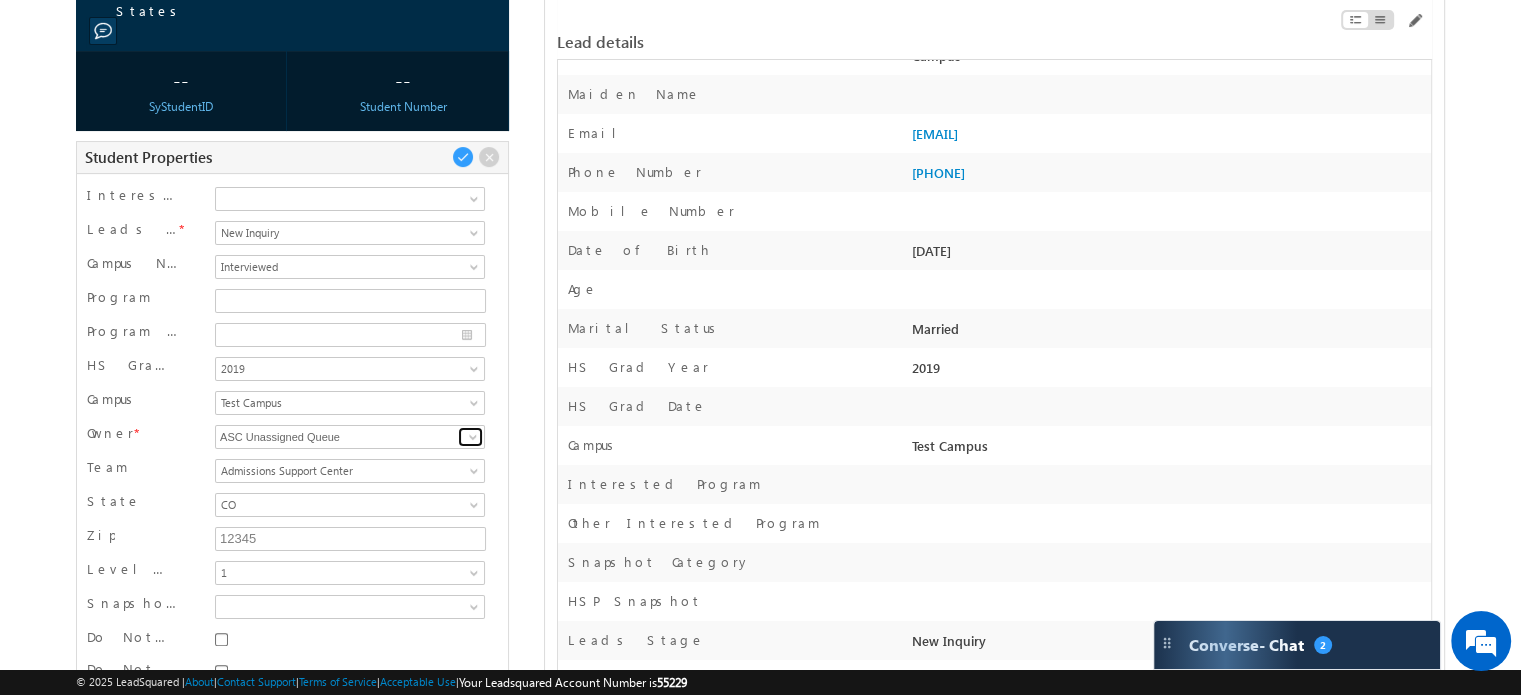 click at bounding box center (473, 437) 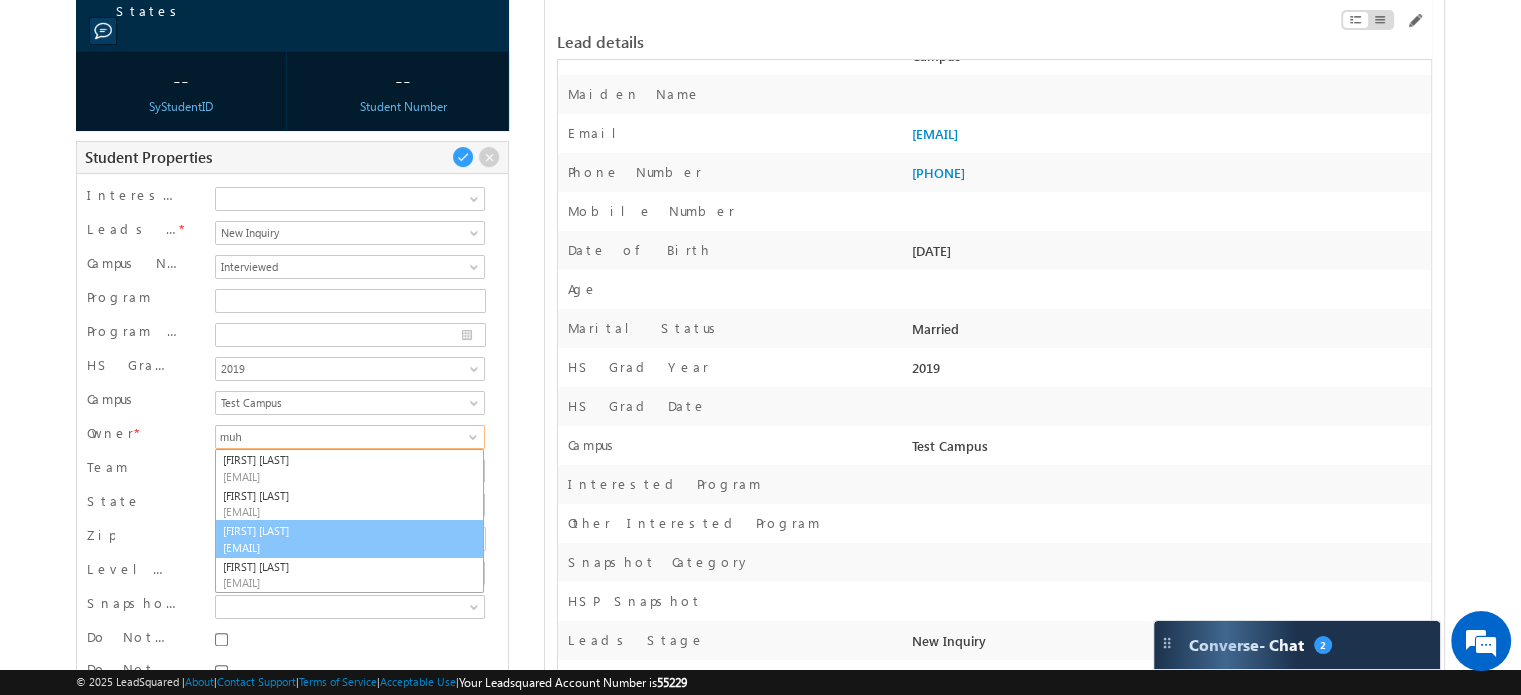 click on "Muhammad Irfan   muhammad.irfan@d-p-s.com" at bounding box center [349, 539] 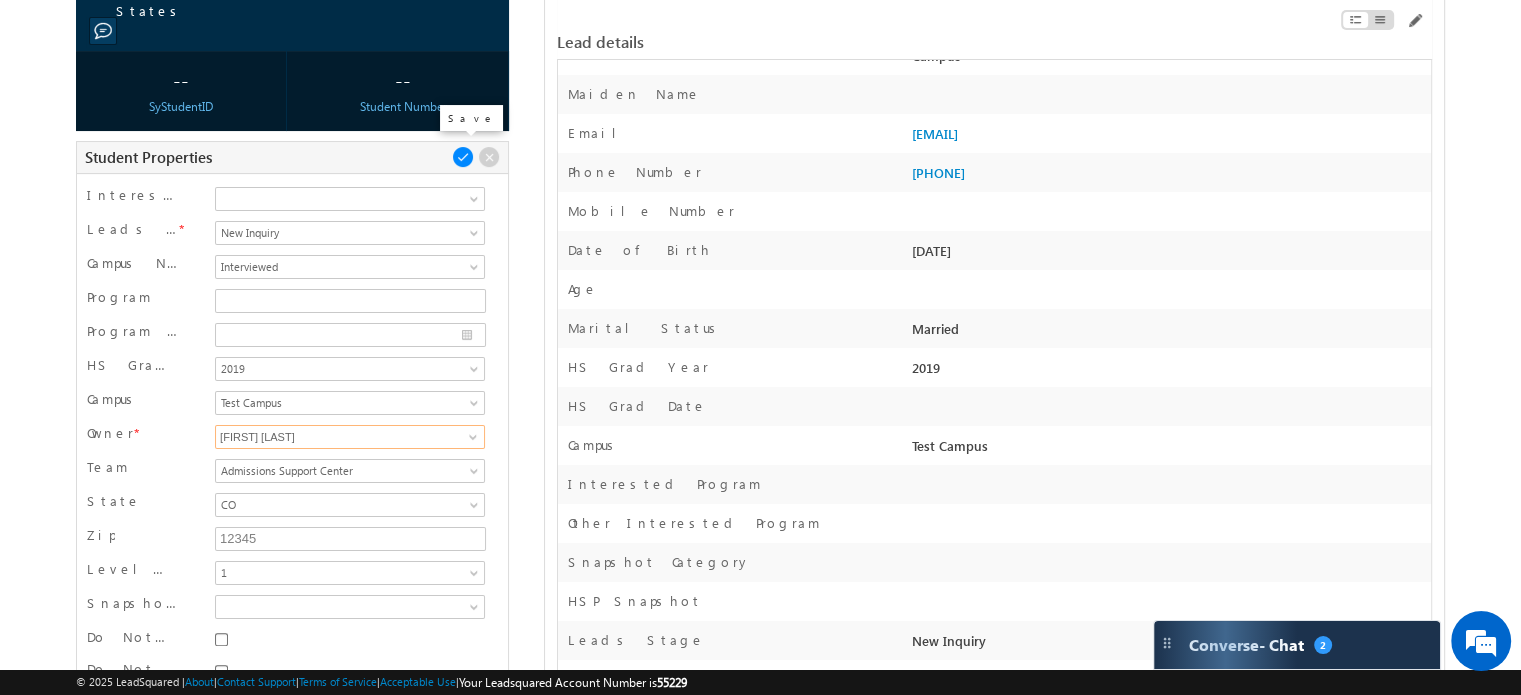 type on "[FIRST] [LAST]" 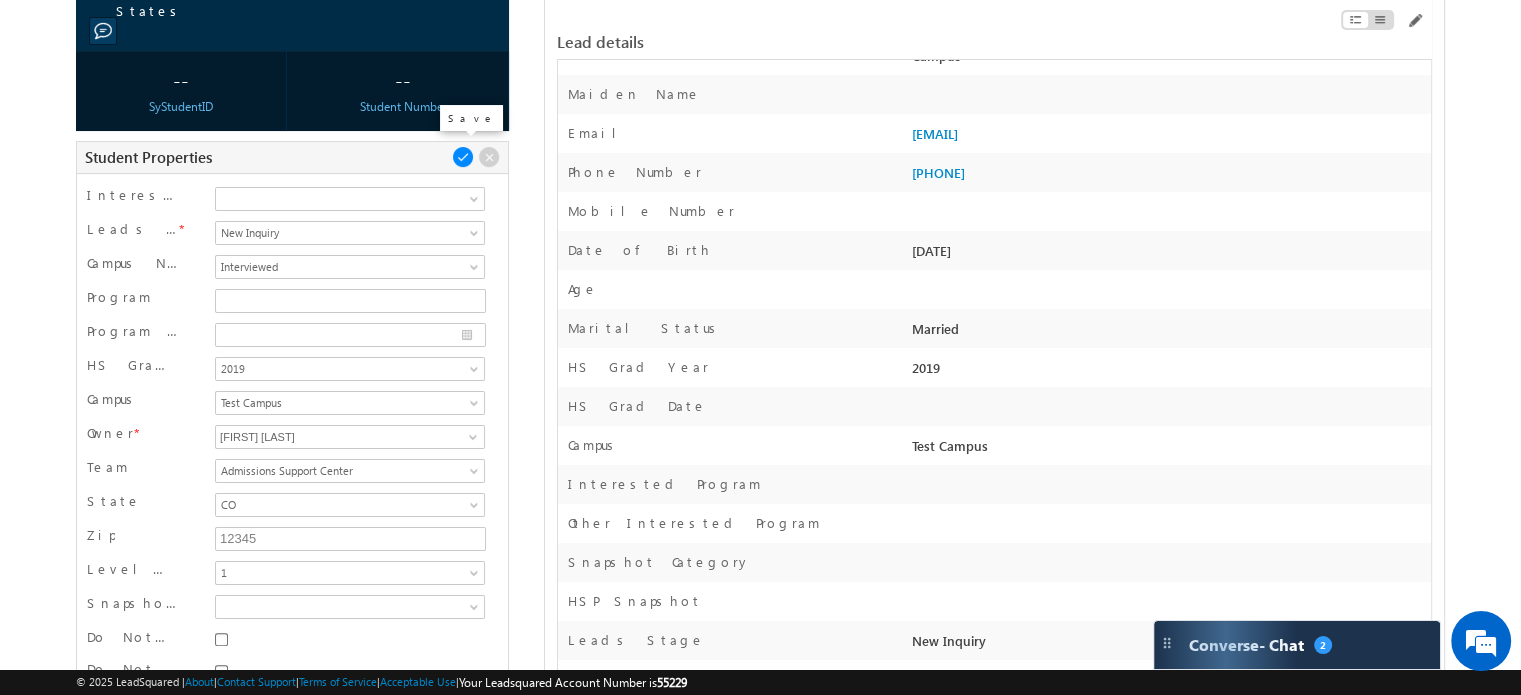 click at bounding box center (463, 157) 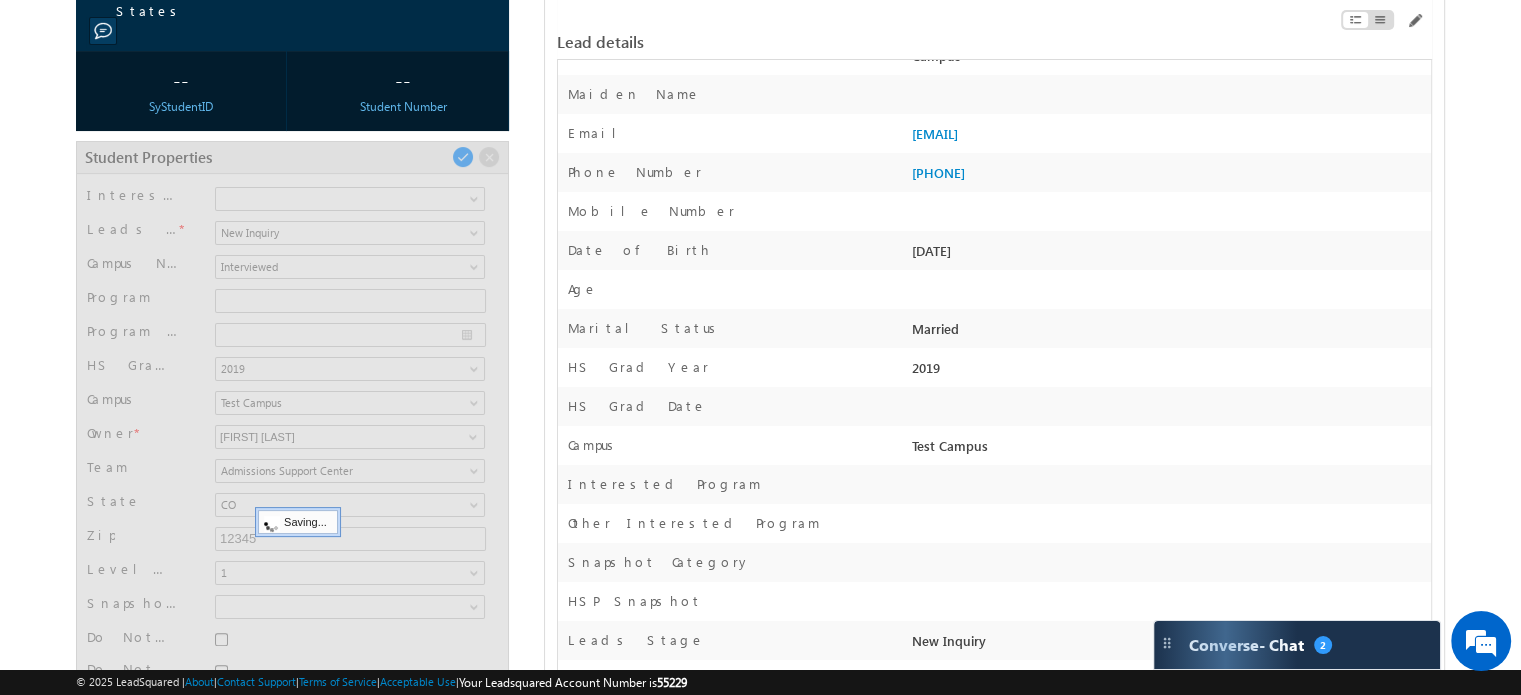 scroll, scrollTop: 148, scrollLeft: 0, axis: vertical 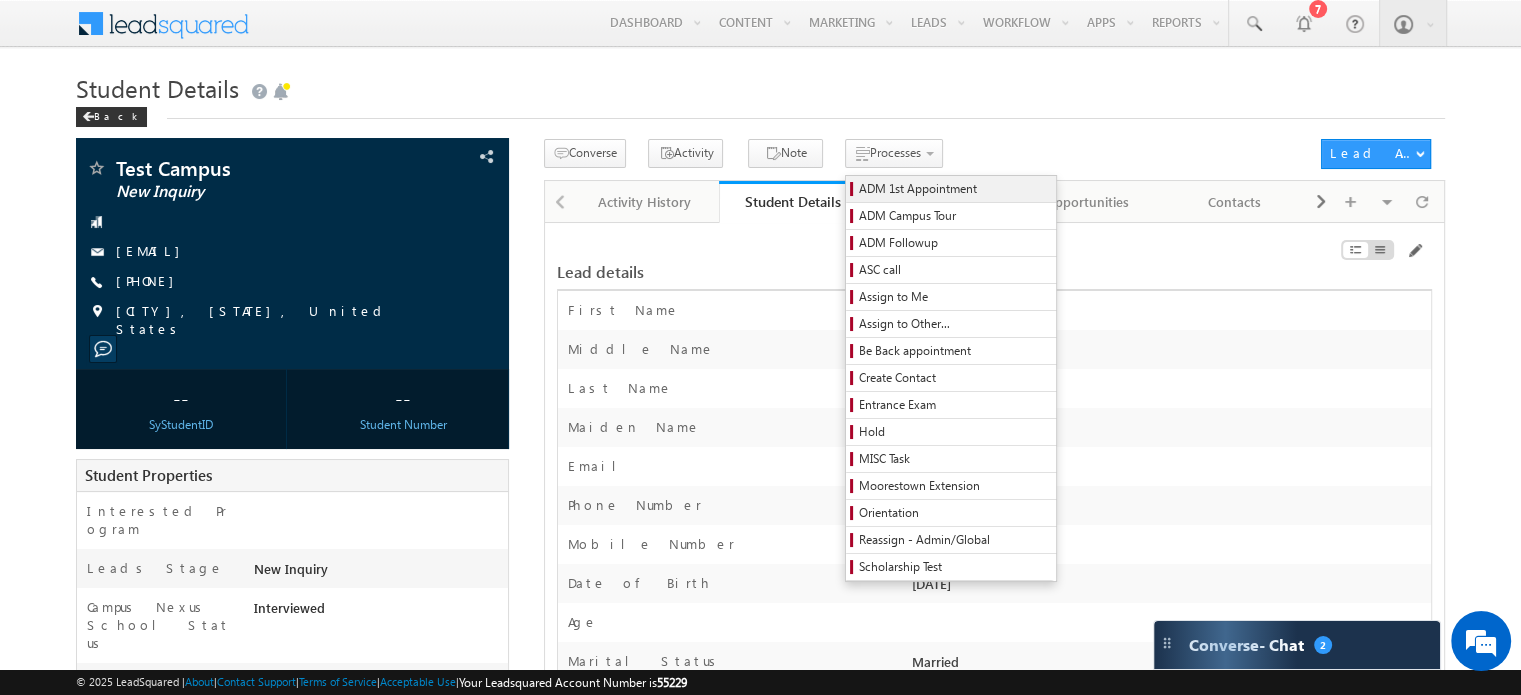 click on "ADM 1st Appointment" at bounding box center [954, 189] 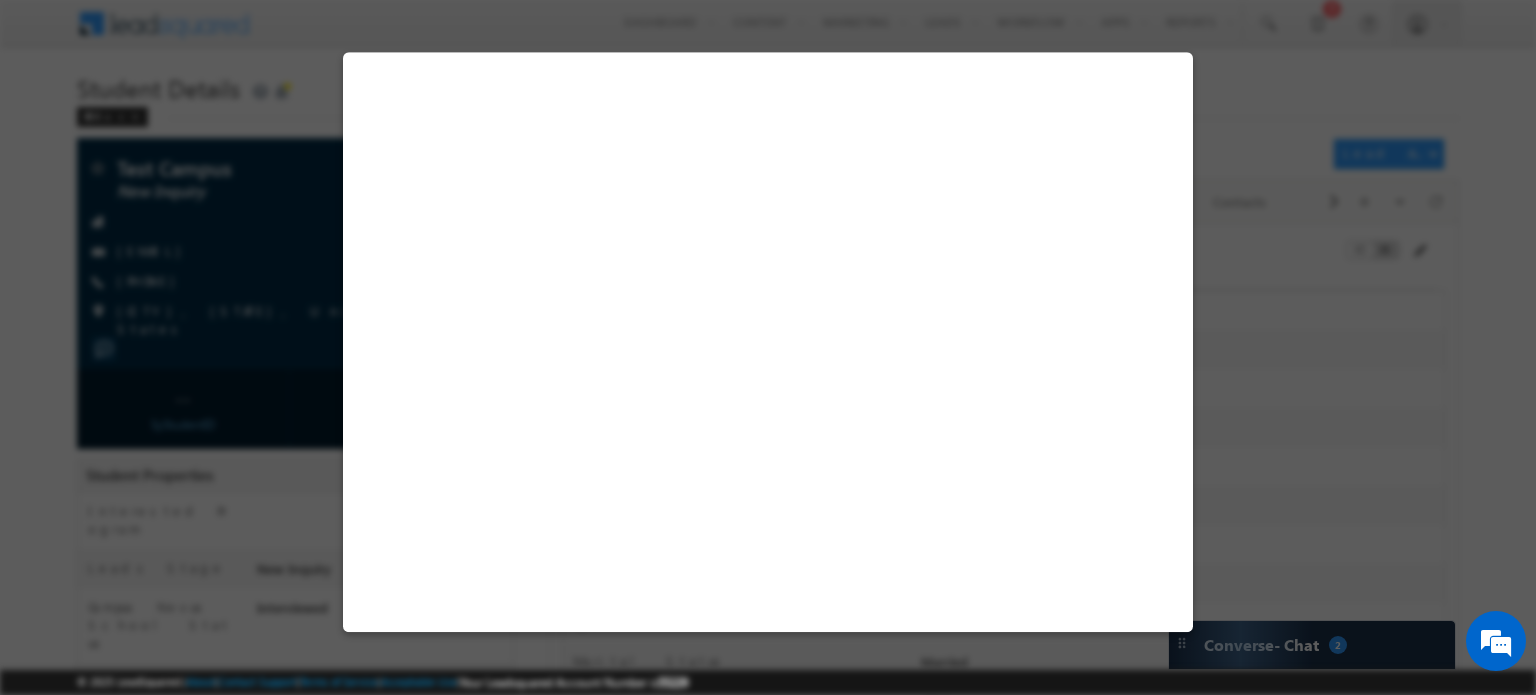 select on "ON CAMPUS" 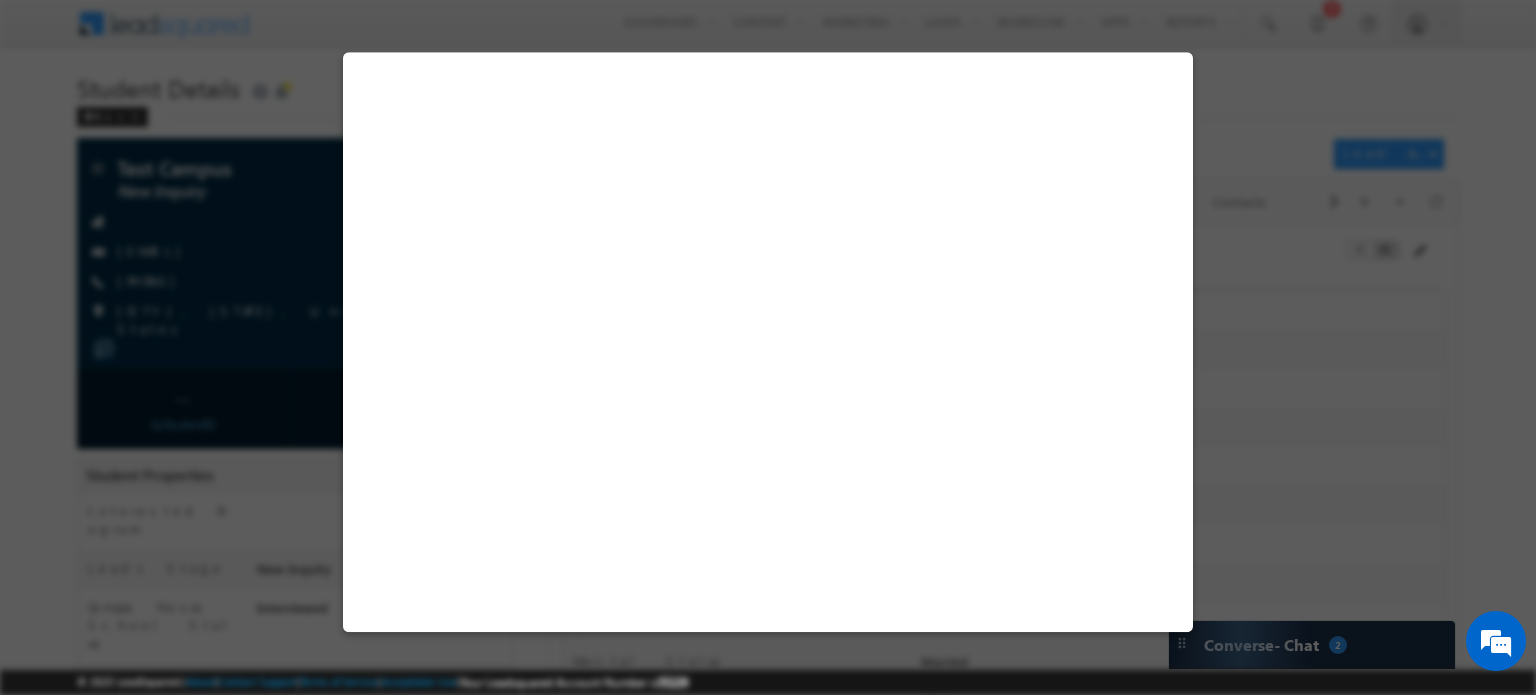 select on "EST" 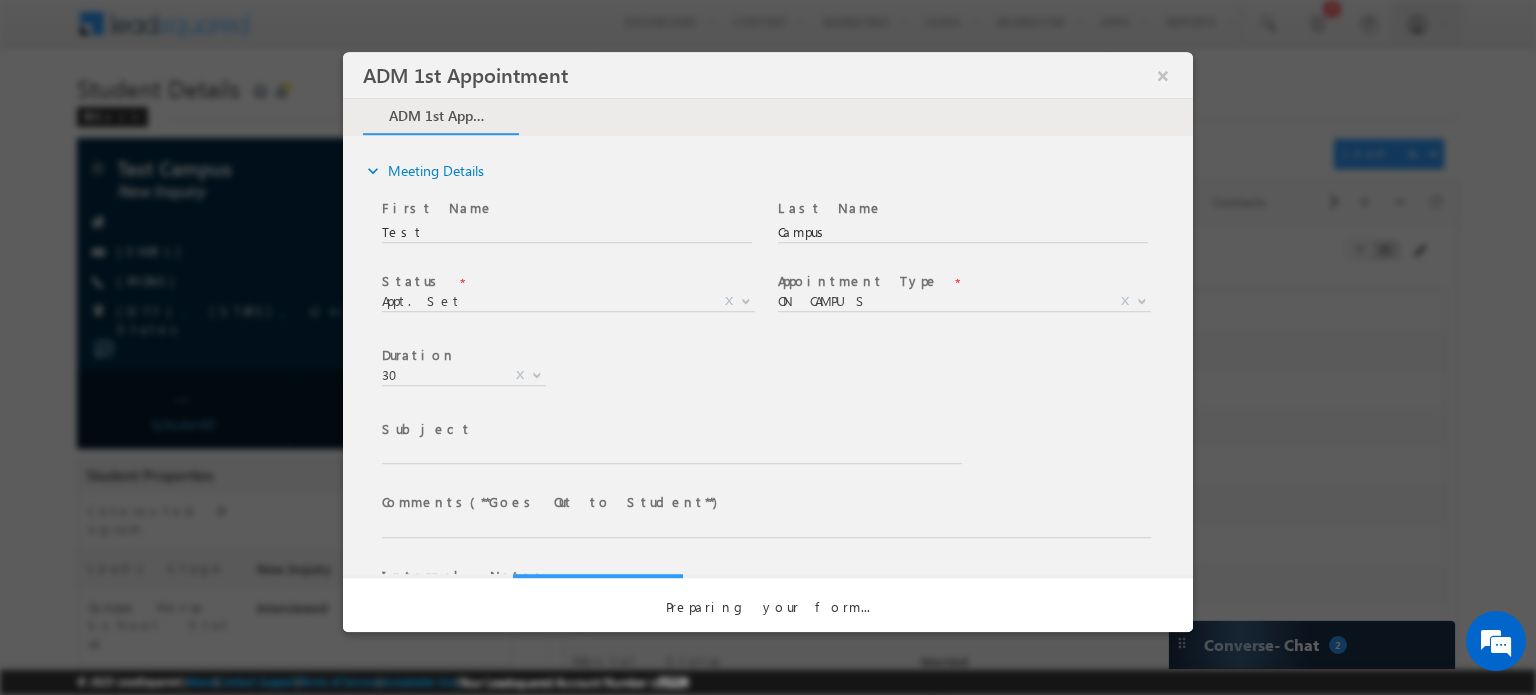 type on "ADM 1st Appointment | Test Campus |  |  ON CAMPUS : Appt. Set" 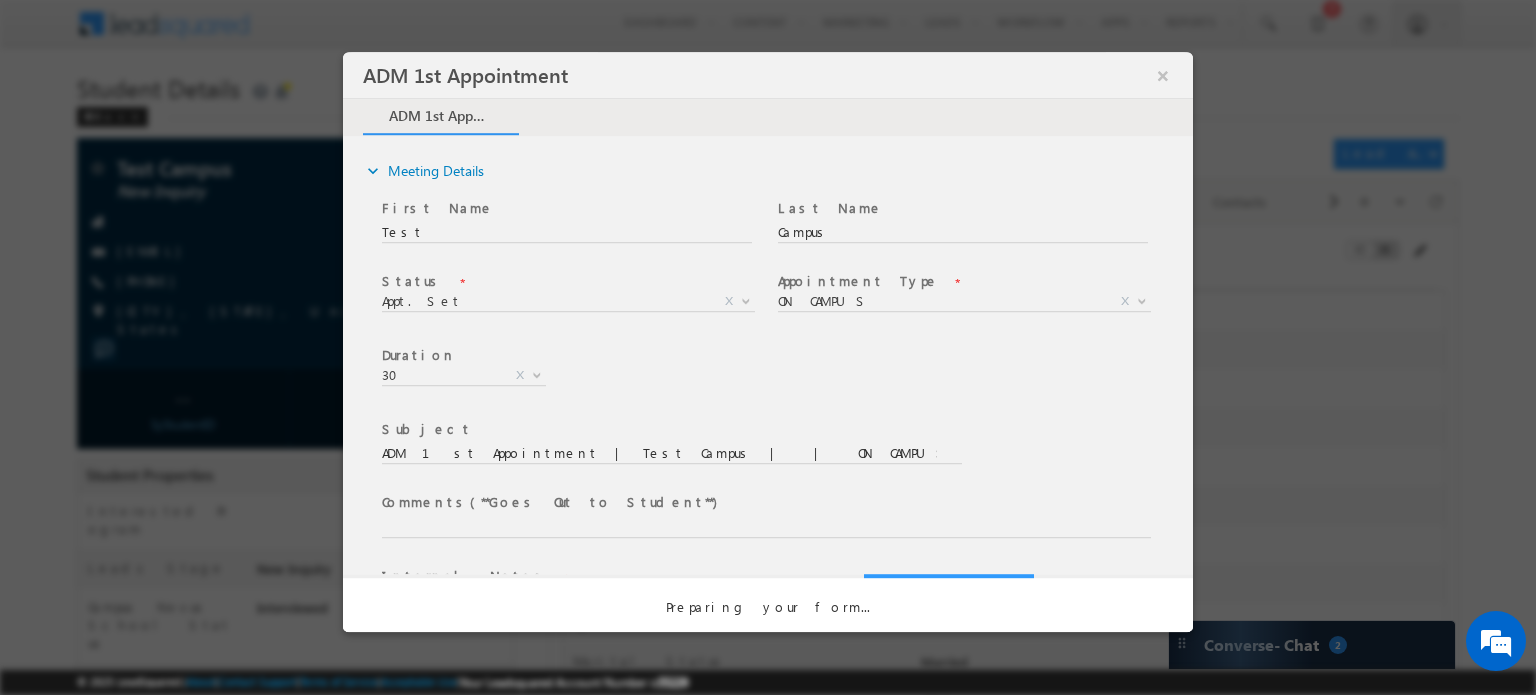 type 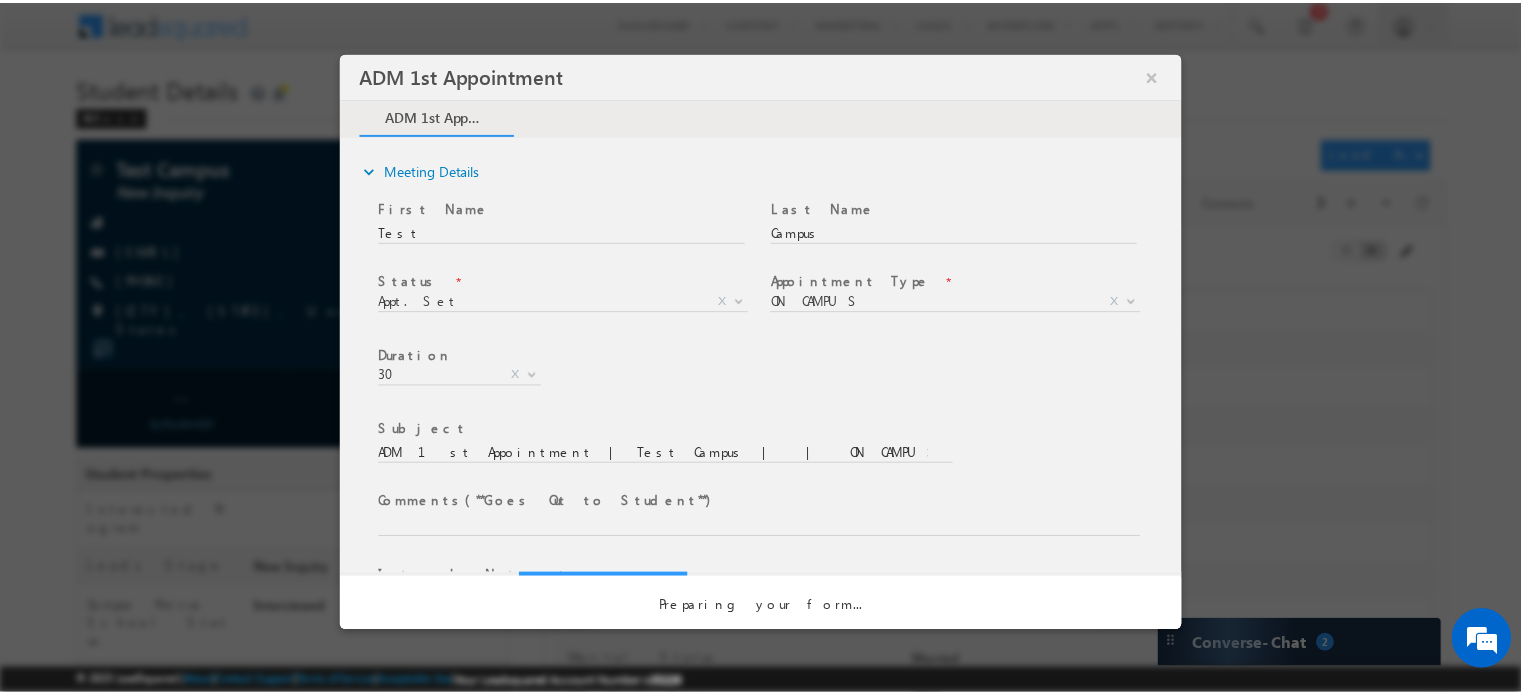 scroll, scrollTop: 0, scrollLeft: 0, axis: both 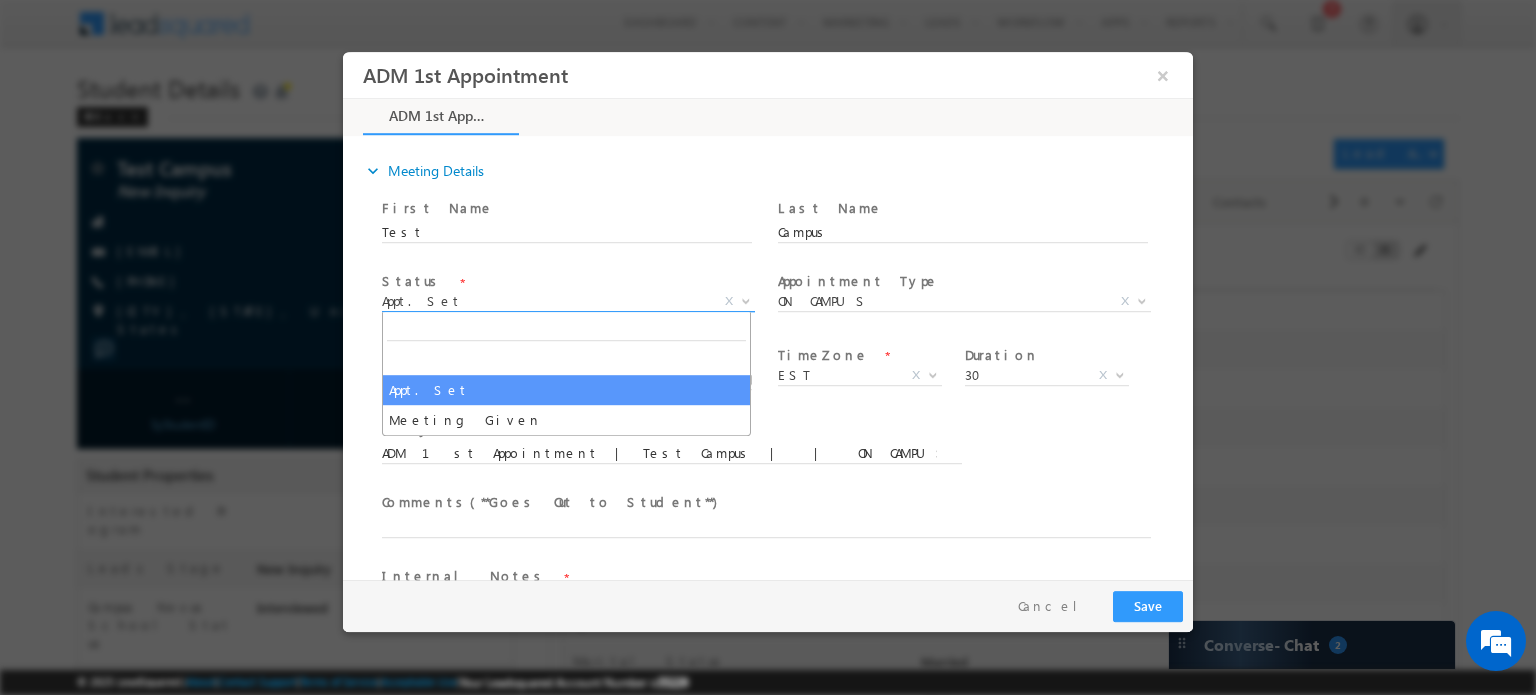 click on "Appt. Set" at bounding box center [544, 300] 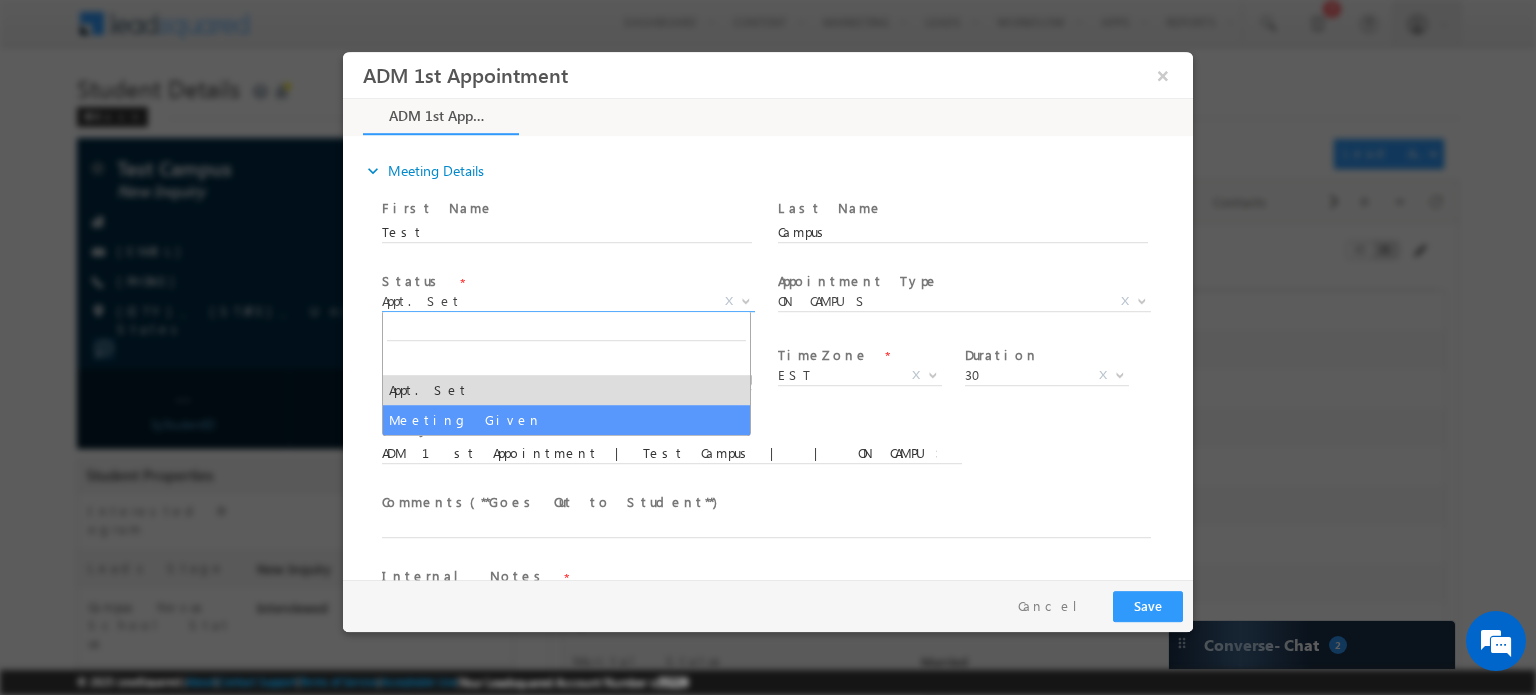 select on "Meeting Given" 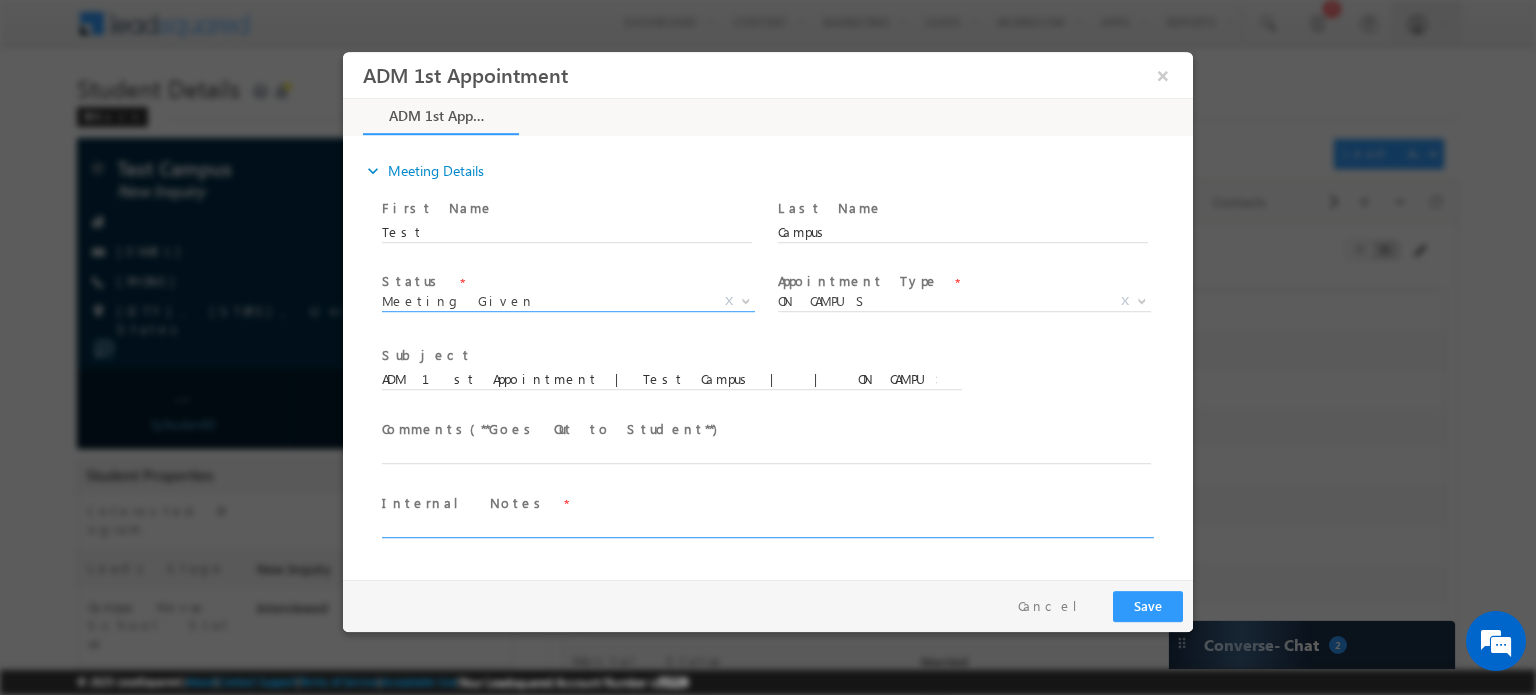 click on "test" at bounding box center (766, 525) 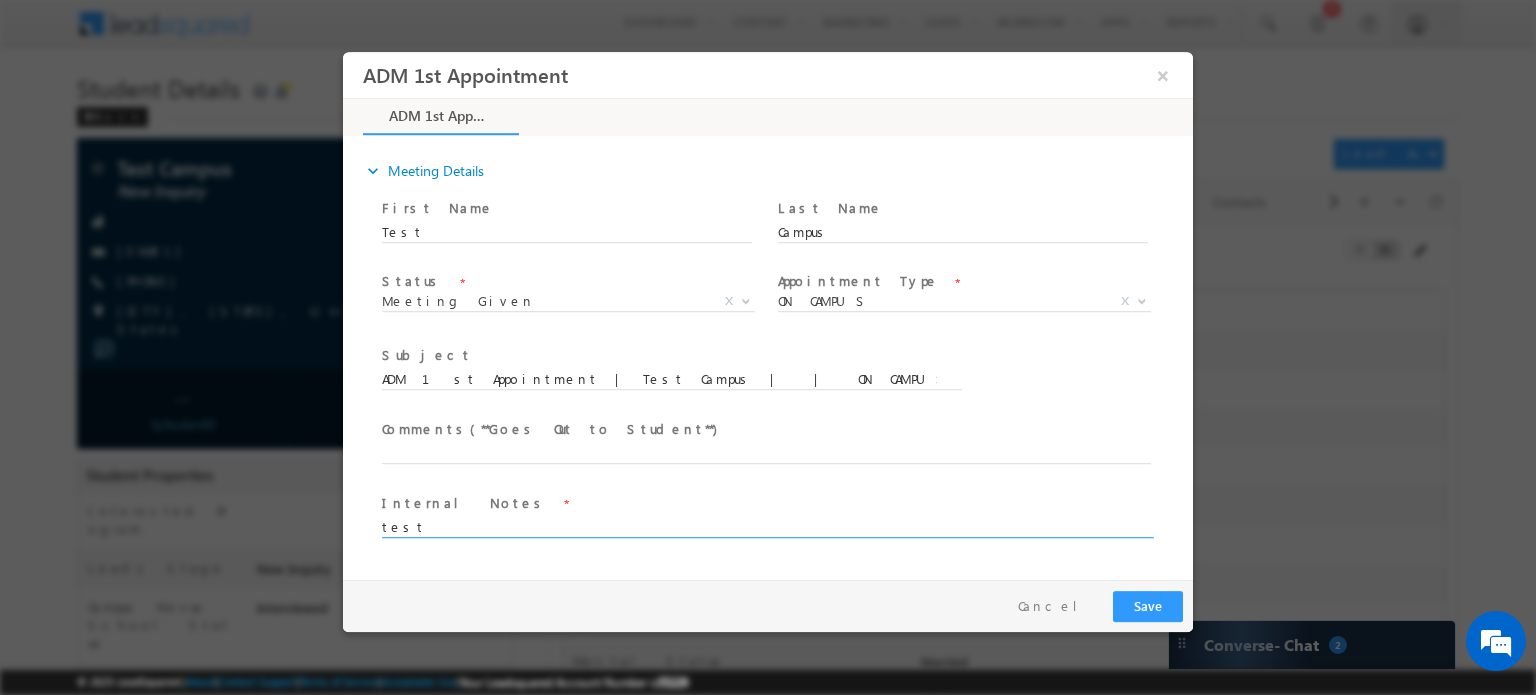 type on "test" 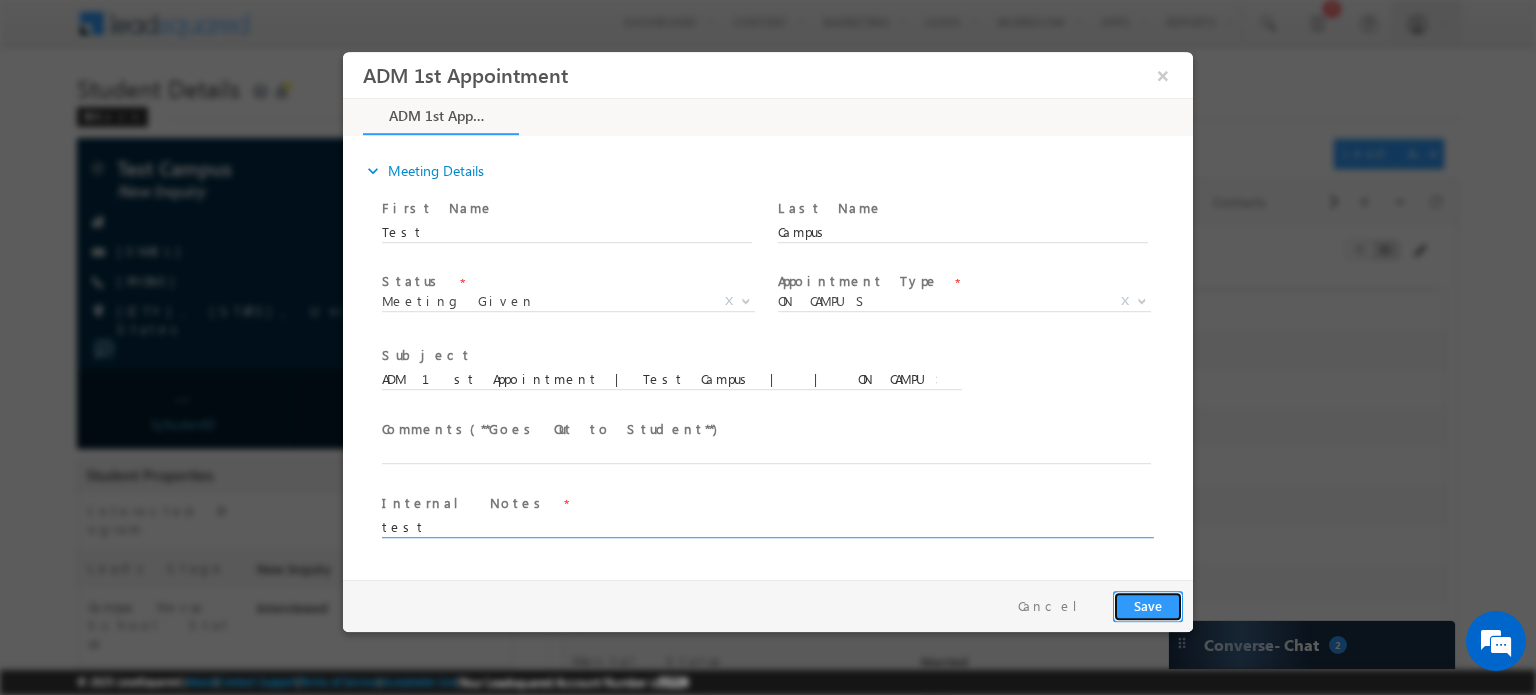click on "Save" at bounding box center [1148, 605] 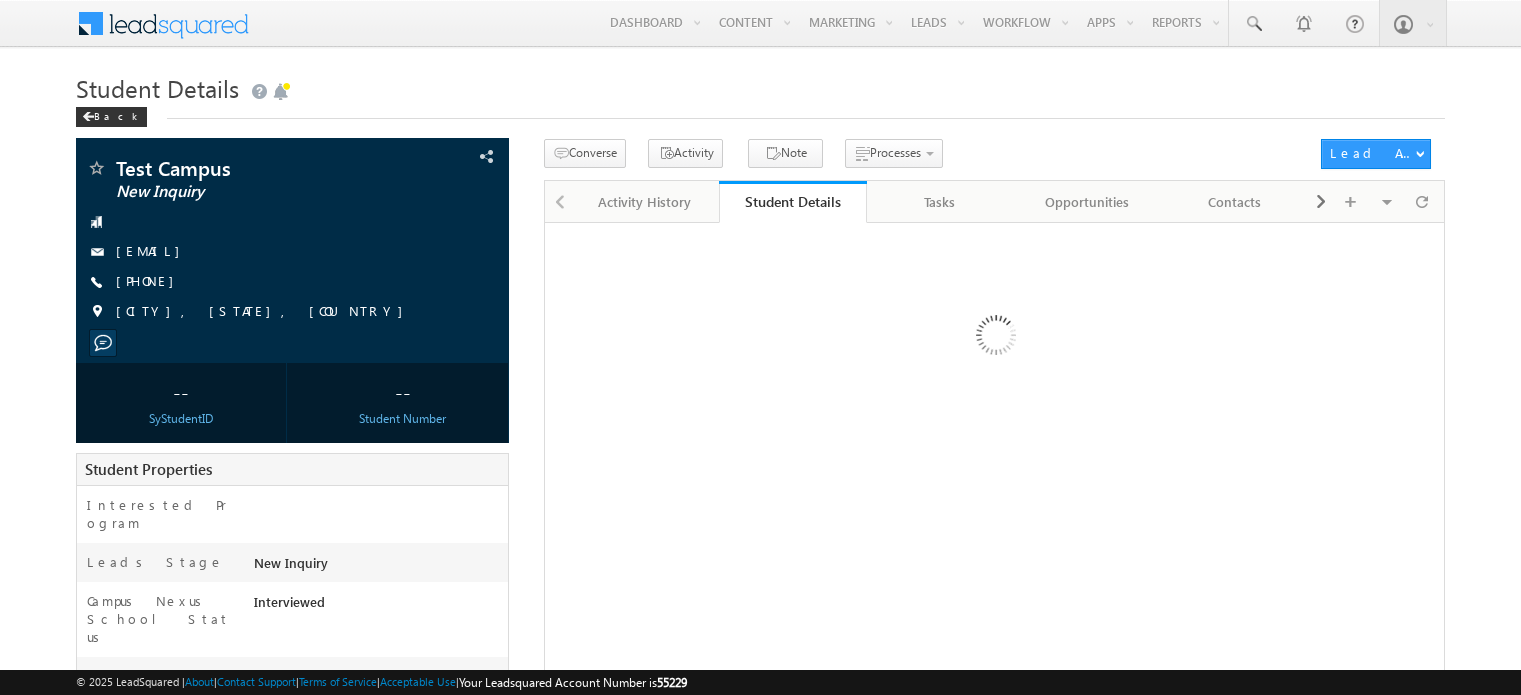 scroll, scrollTop: 0, scrollLeft: 0, axis: both 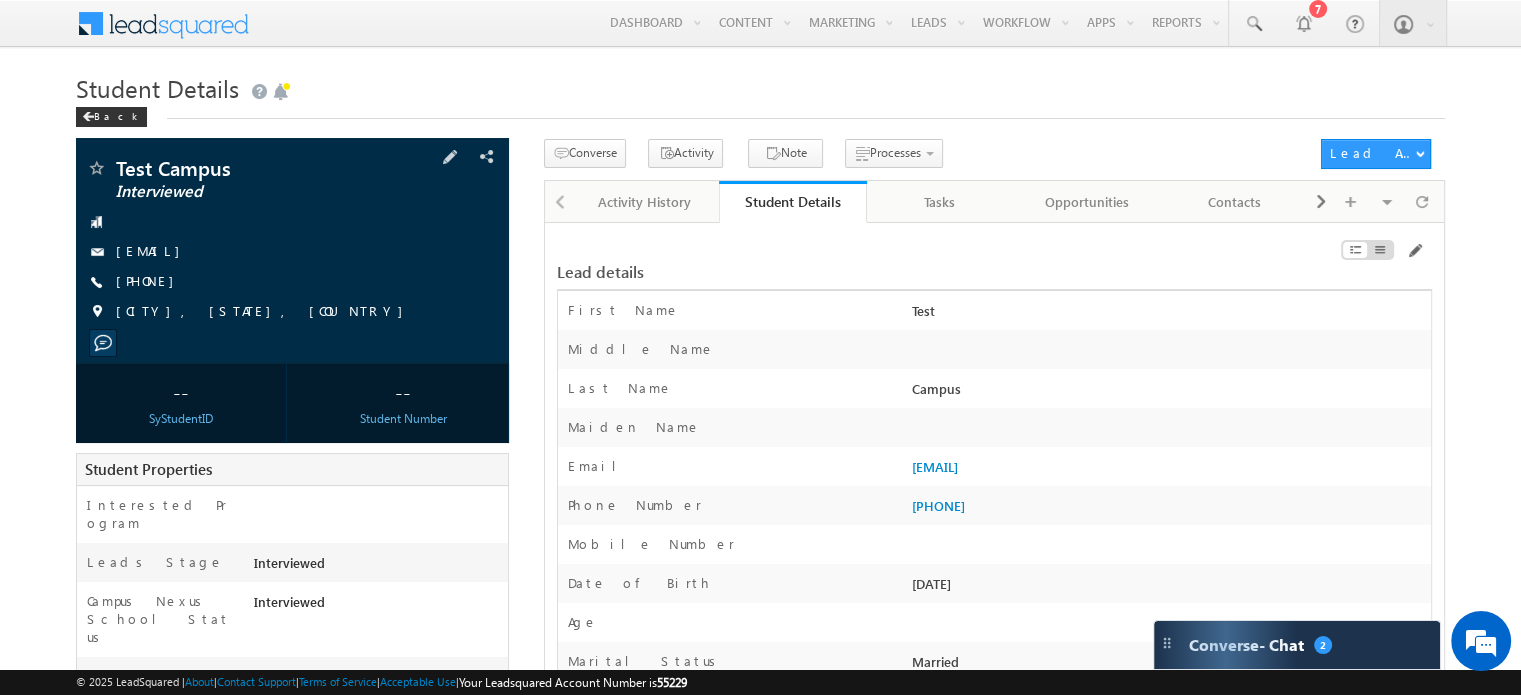 click on "[EMAIL]" at bounding box center [292, 252] 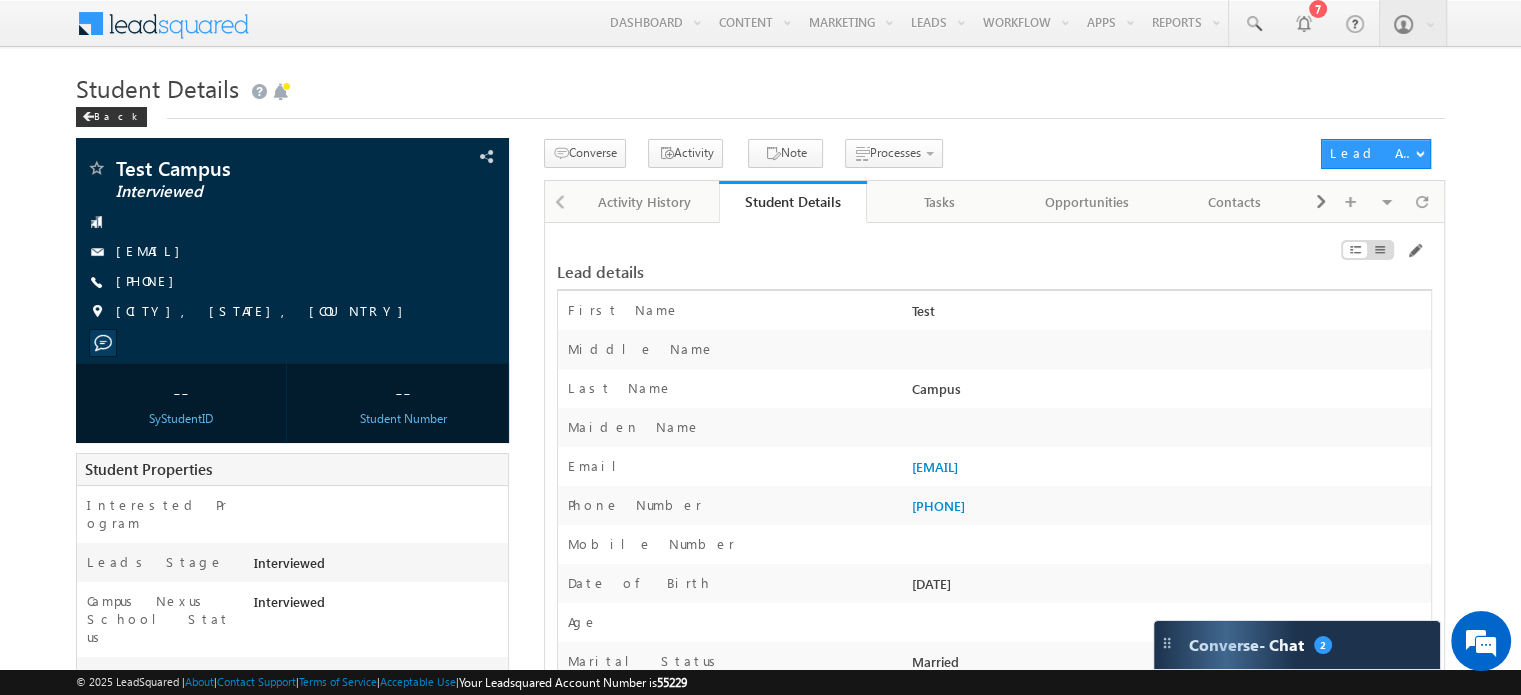 scroll, scrollTop: 0, scrollLeft: 0, axis: both 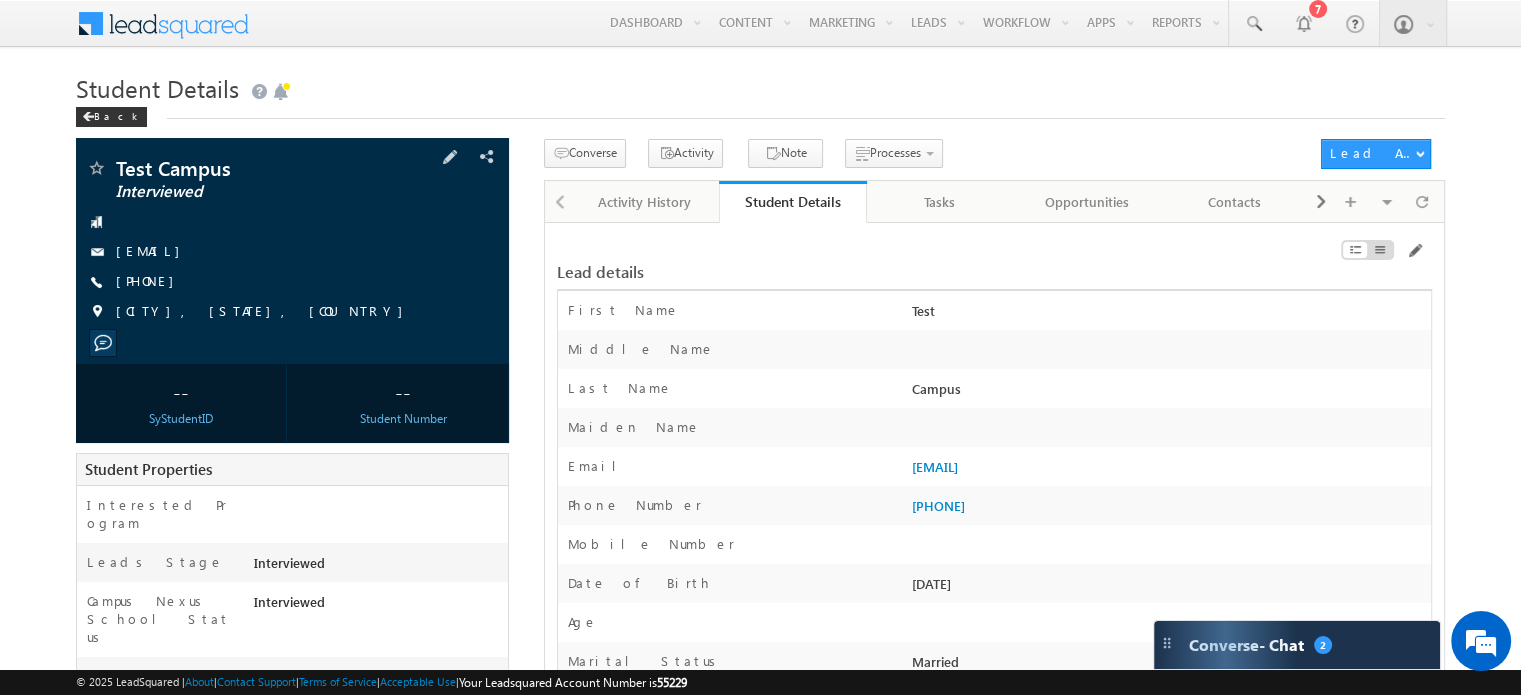 drag, startPoint x: 276, startPoint y: 249, endPoint x: 263, endPoint y: 253, distance: 13.601471 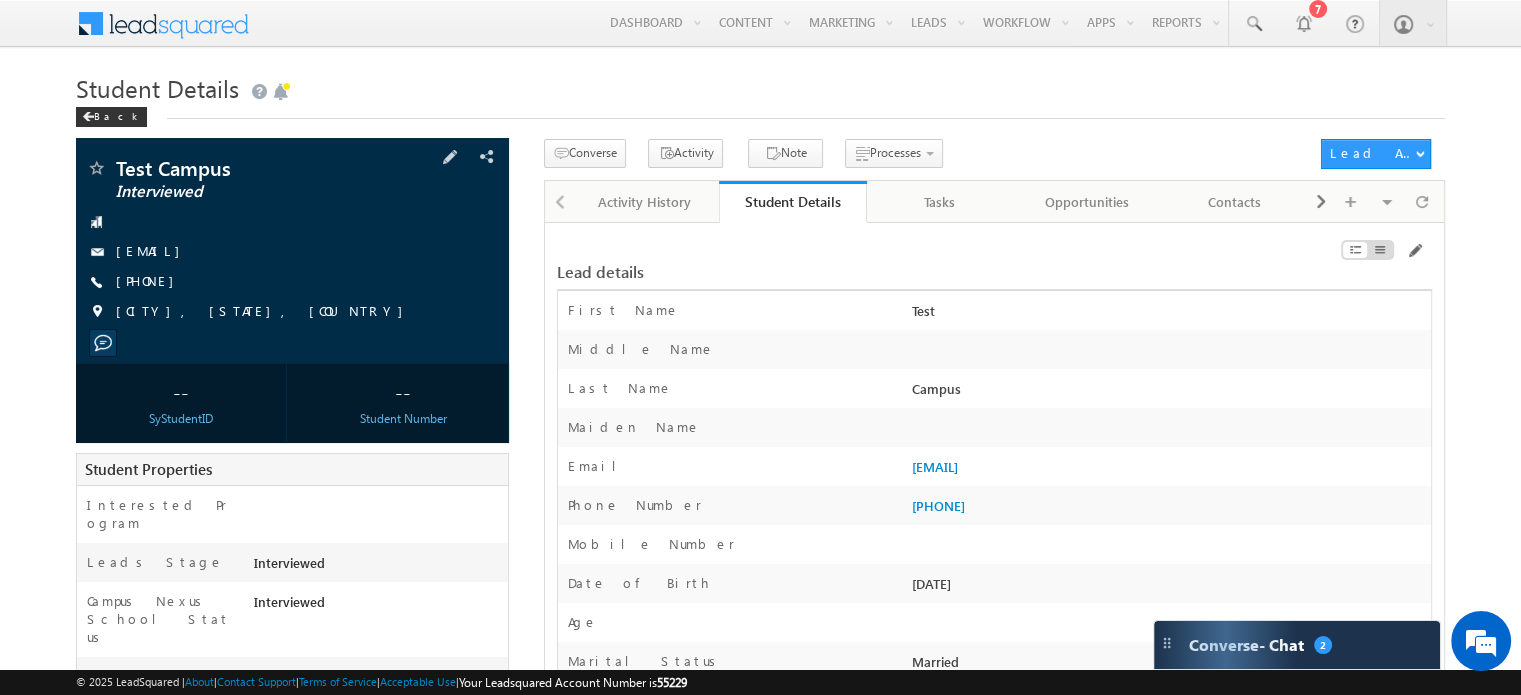 click on "[EMAIL]" at bounding box center (292, 252) 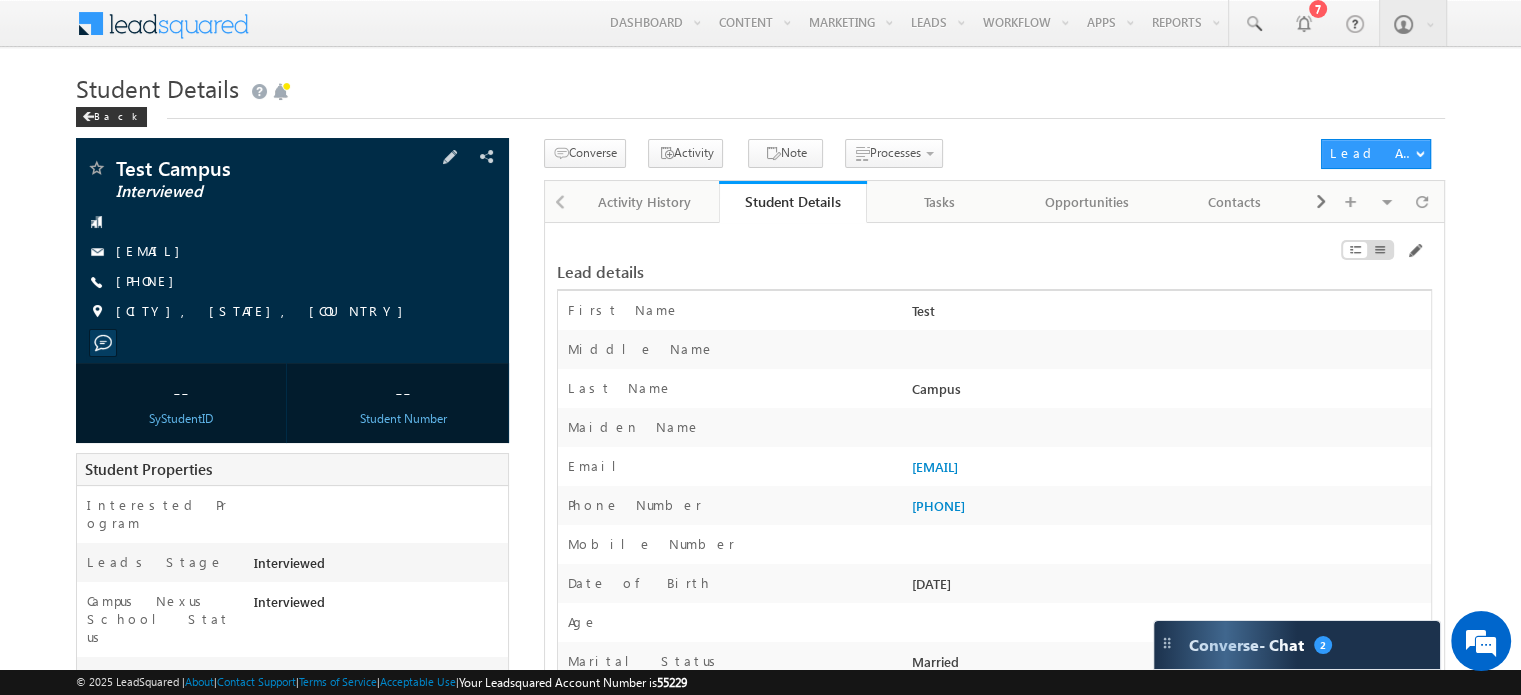 copy on "[EMAIL]" 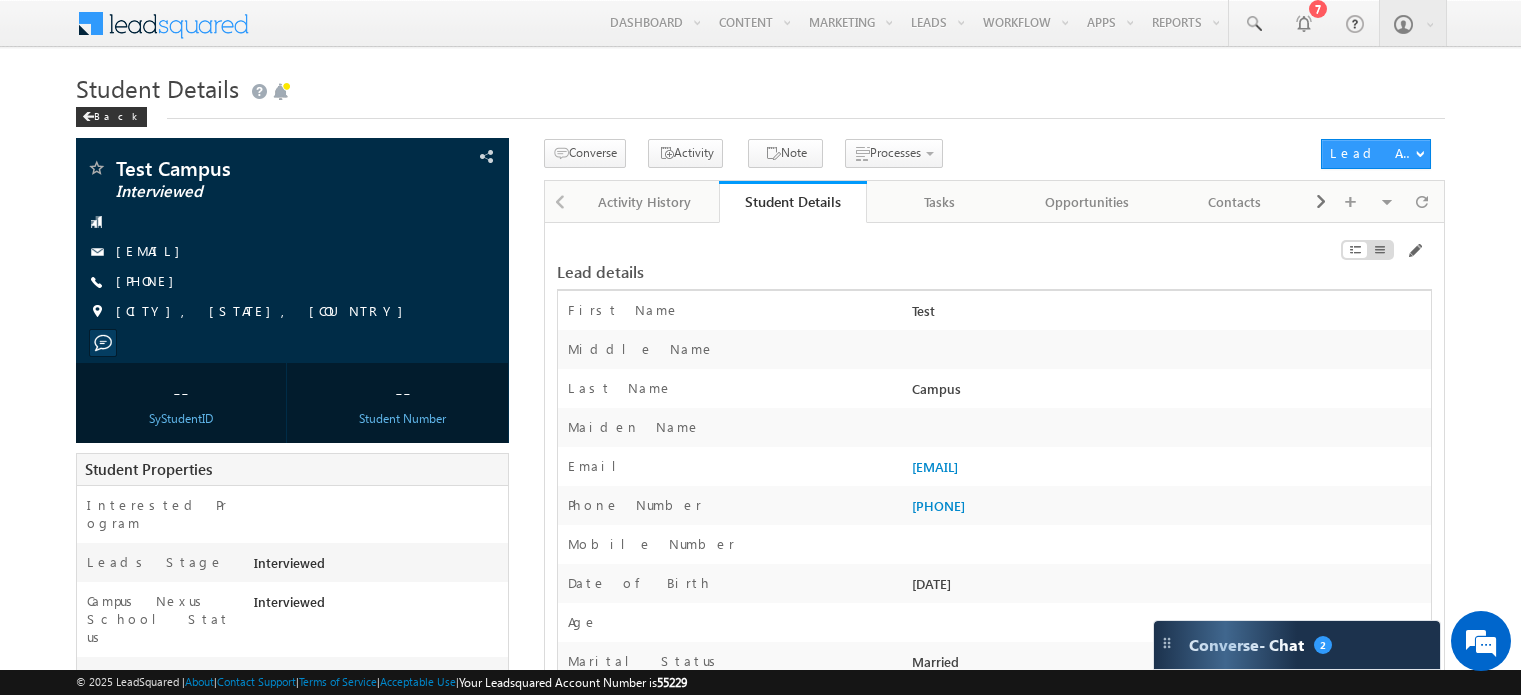 scroll, scrollTop: 0, scrollLeft: 0, axis: both 